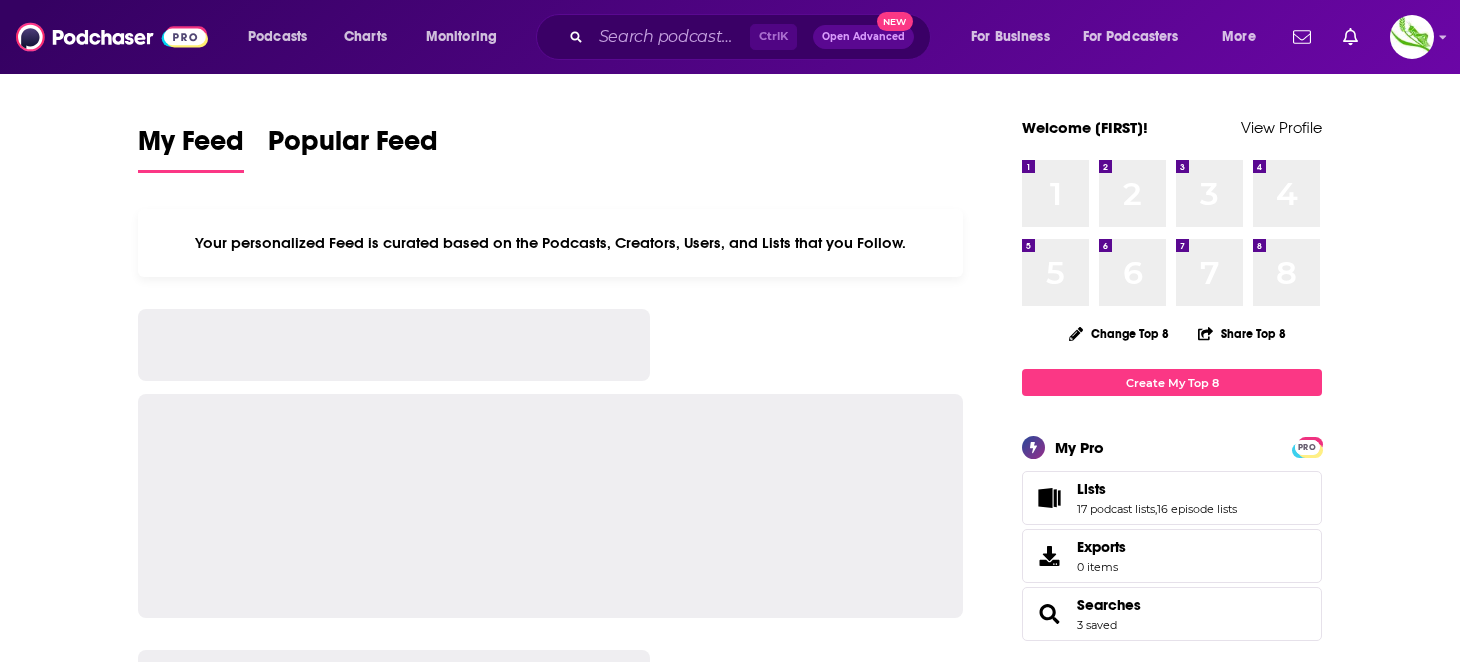 scroll, scrollTop: 0, scrollLeft: 0, axis: both 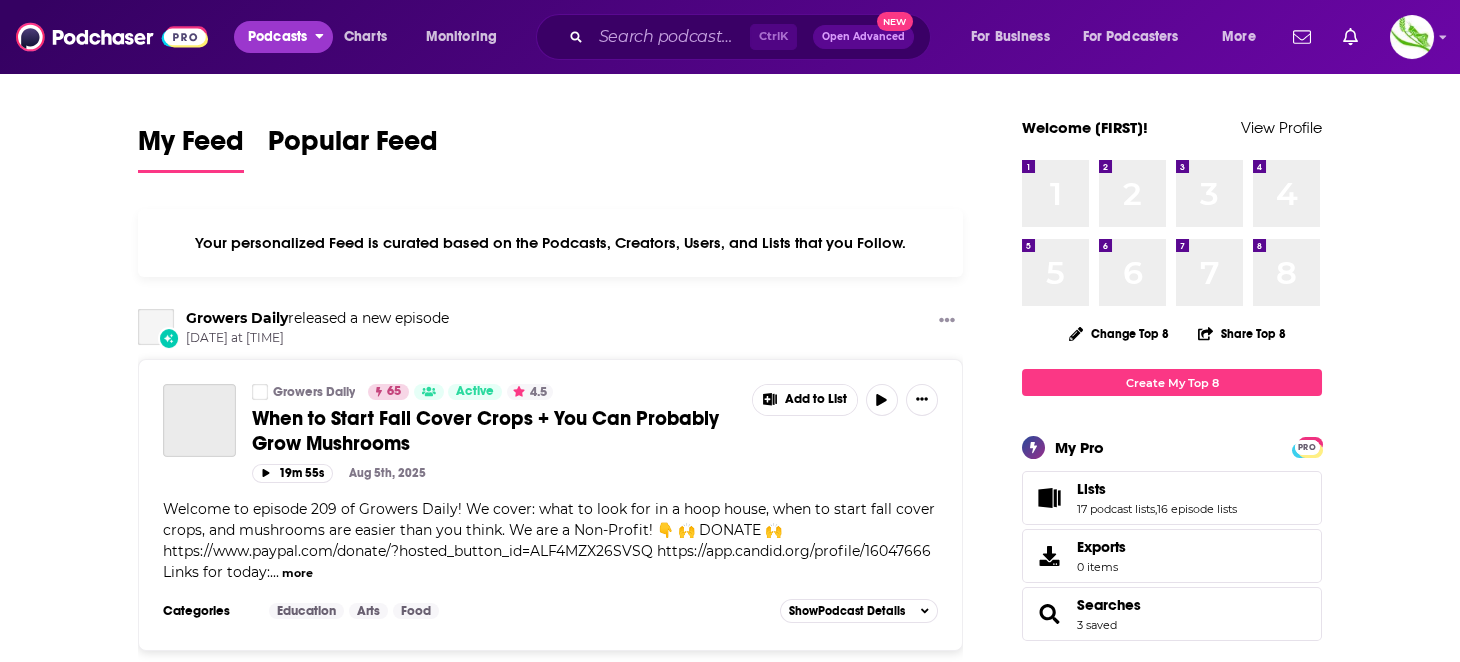 click on "Podcasts" at bounding box center (277, 37) 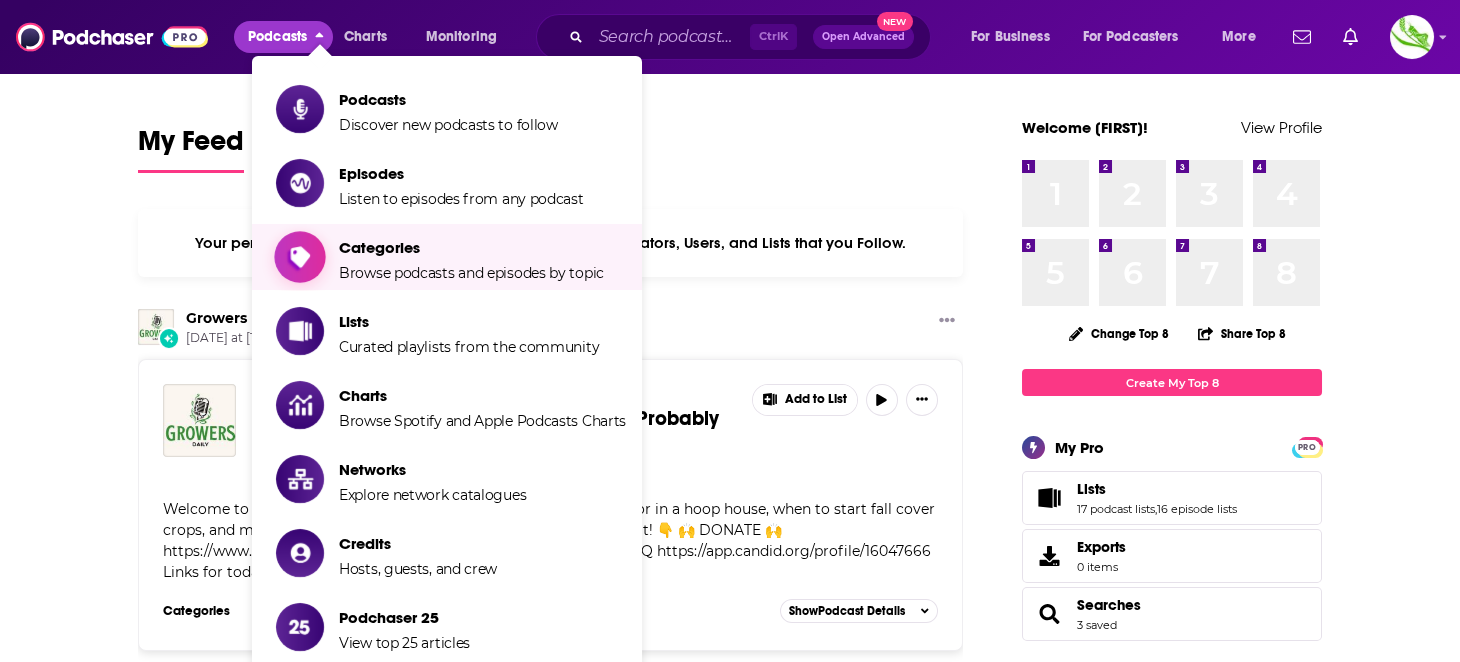 click on "Categories Browse podcasts and episodes by topic" at bounding box center [471, 257] 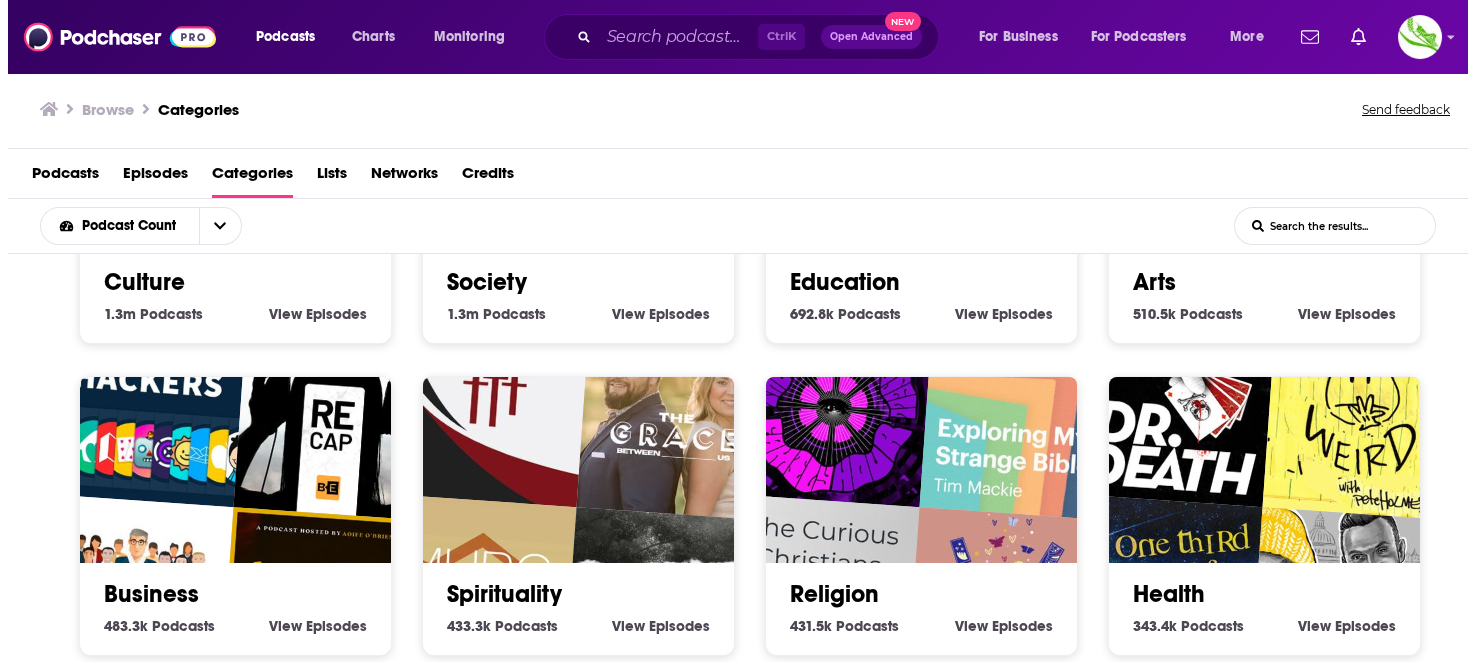 scroll, scrollTop: 0, scrollLeft: 0, axis: both 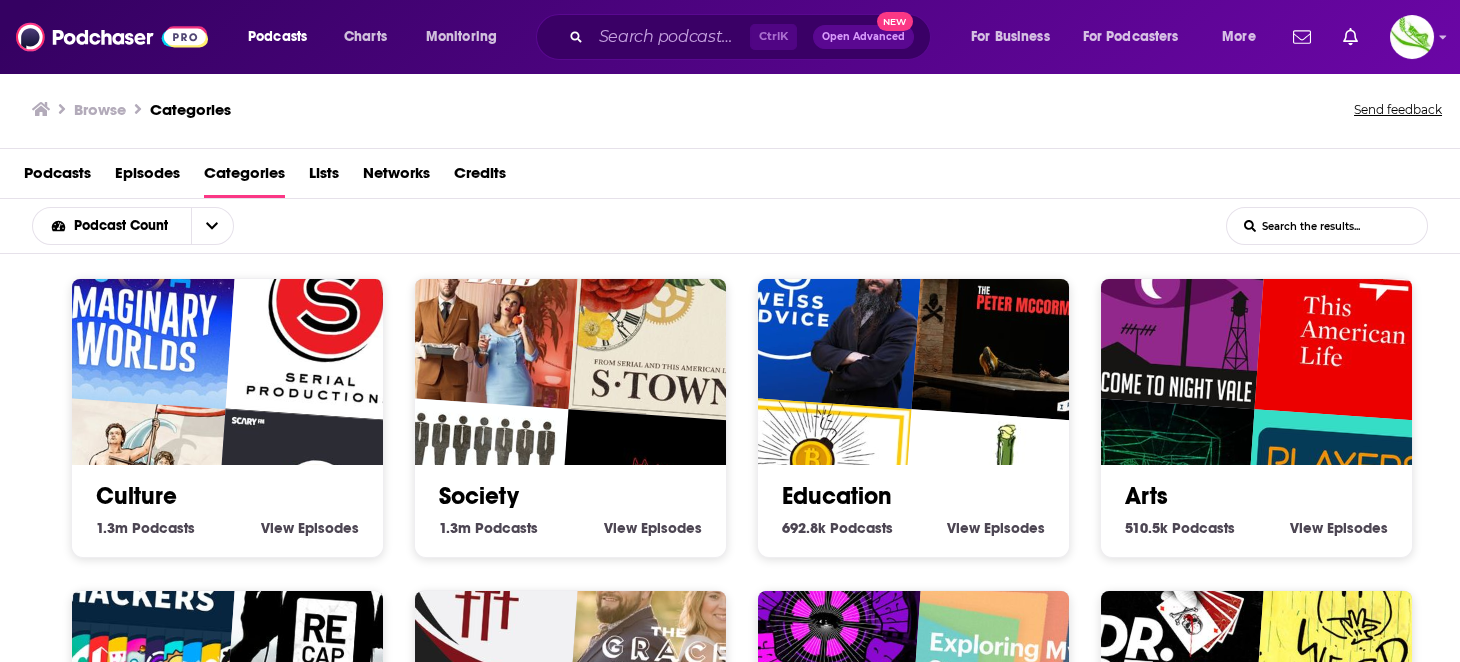 click on "List Search Input" at bounding box center [1327, 226] 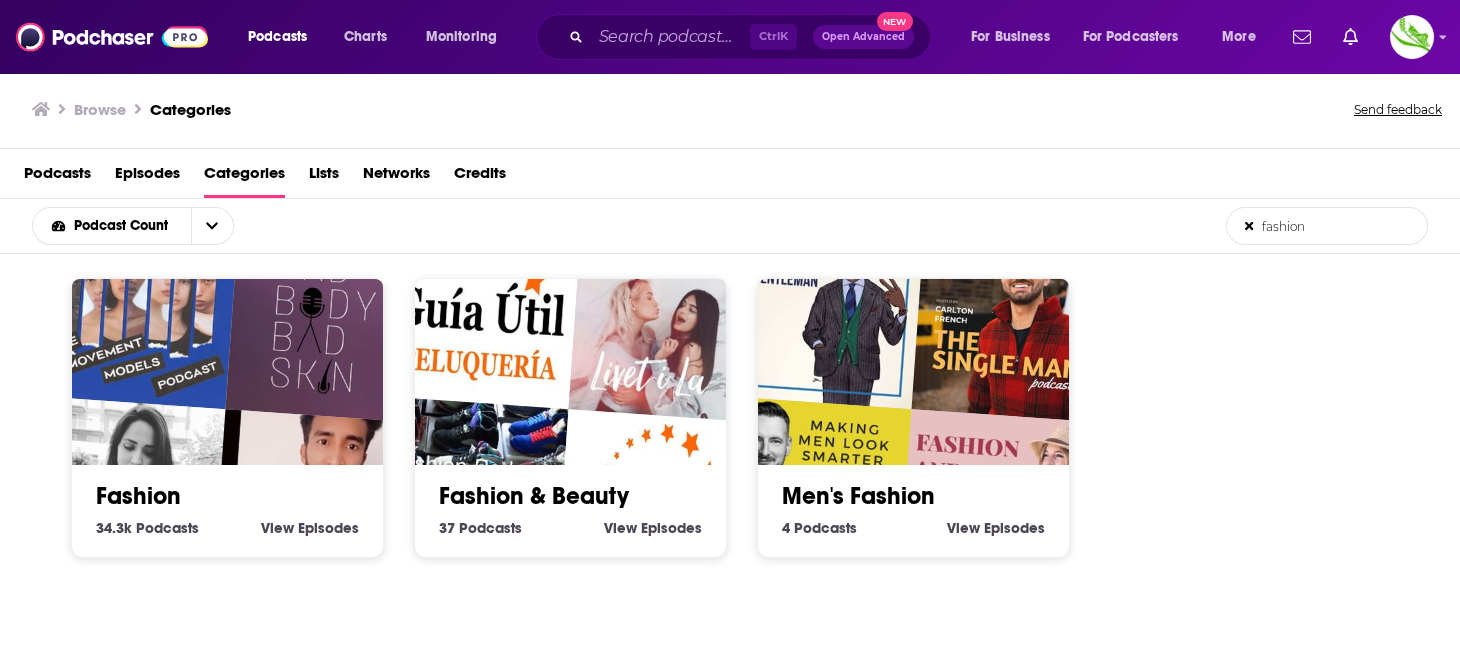 type on "fashion" 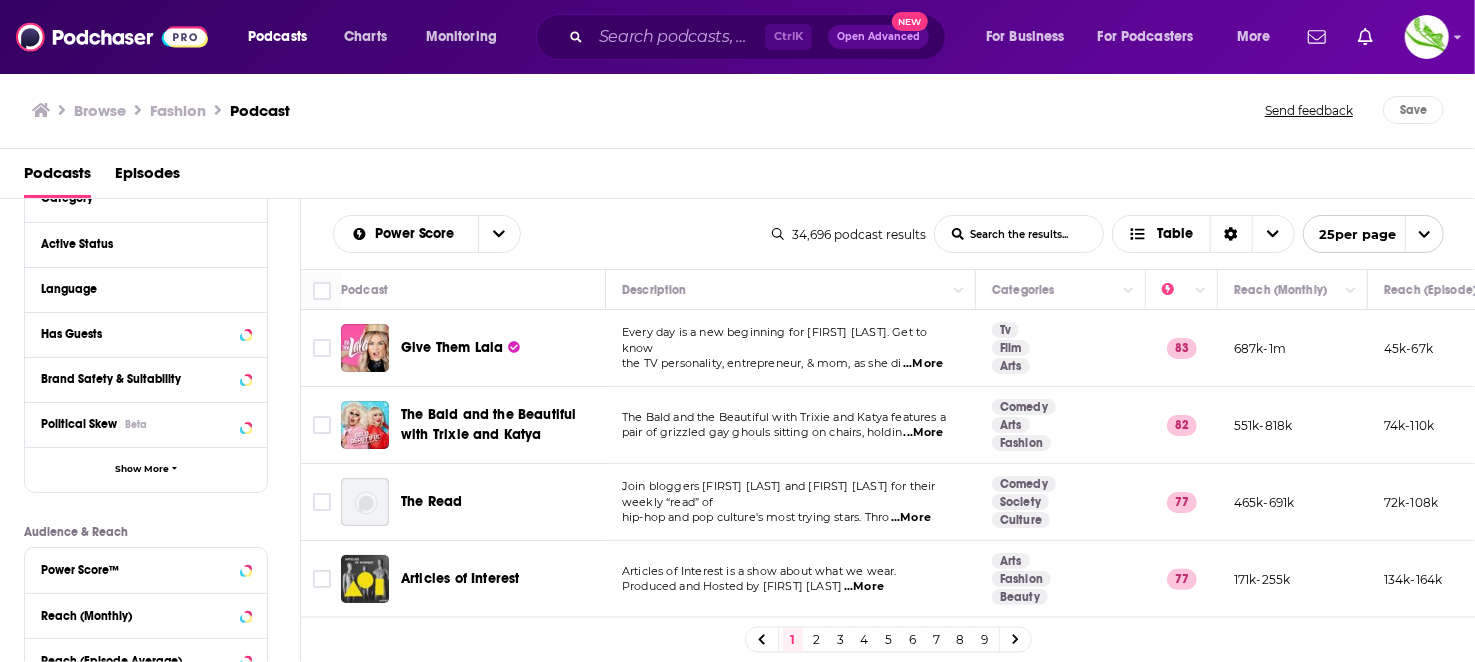 scroll, scrollTop: 0, scrollLeft: 0, axis: both 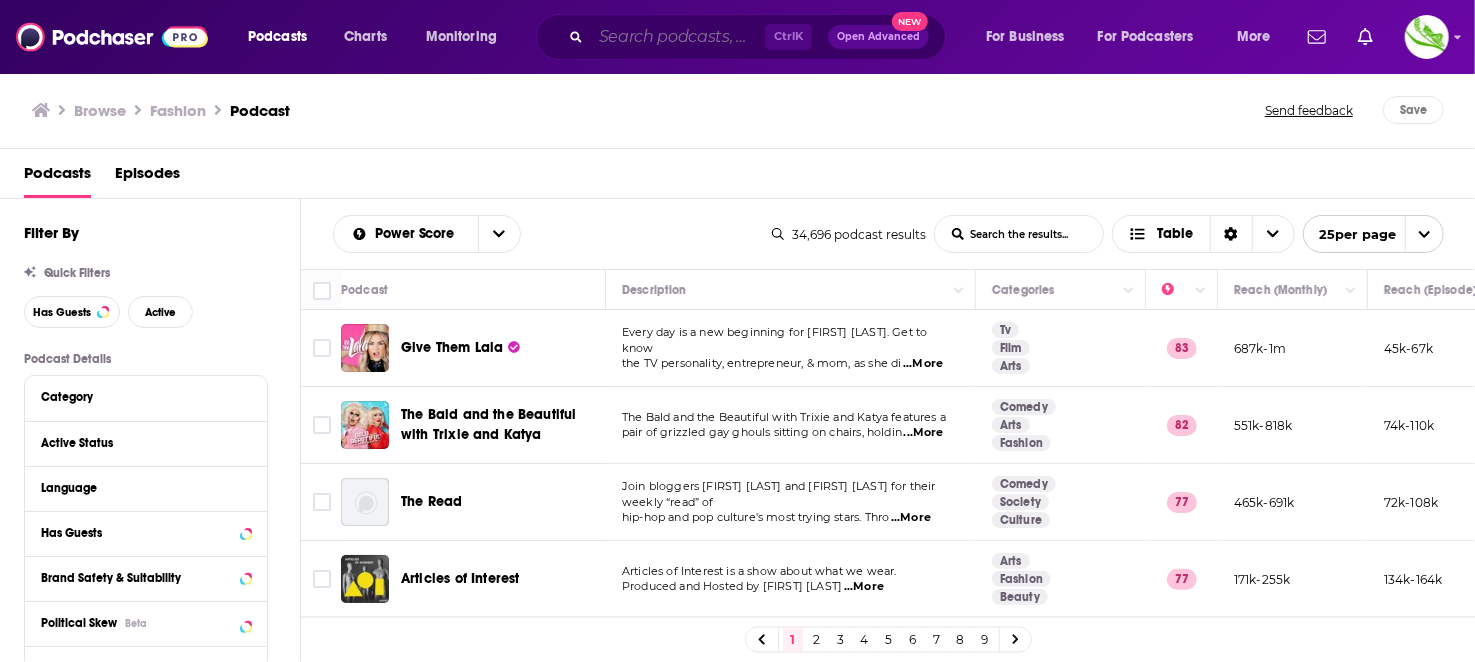 click at bounding box center (678, 37) 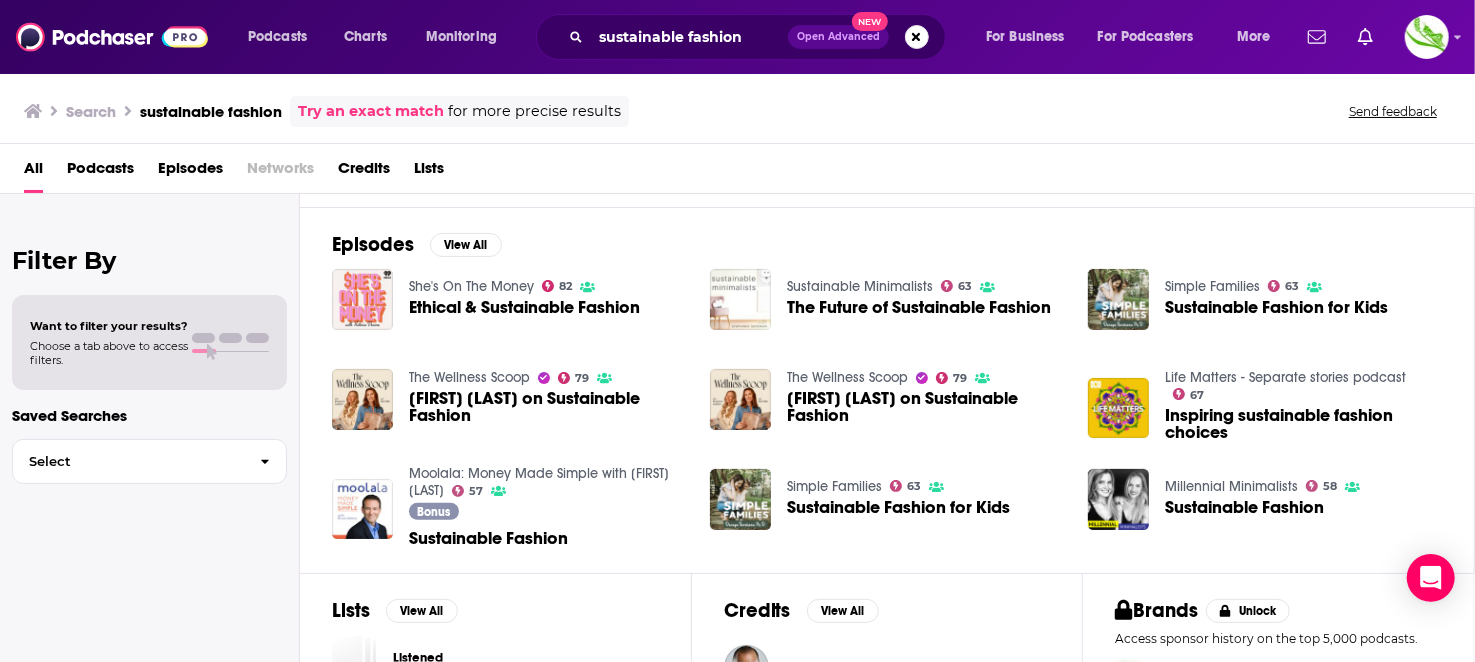 scroll, scrollTop: 300, scrollLeft: 0, axis: vertical 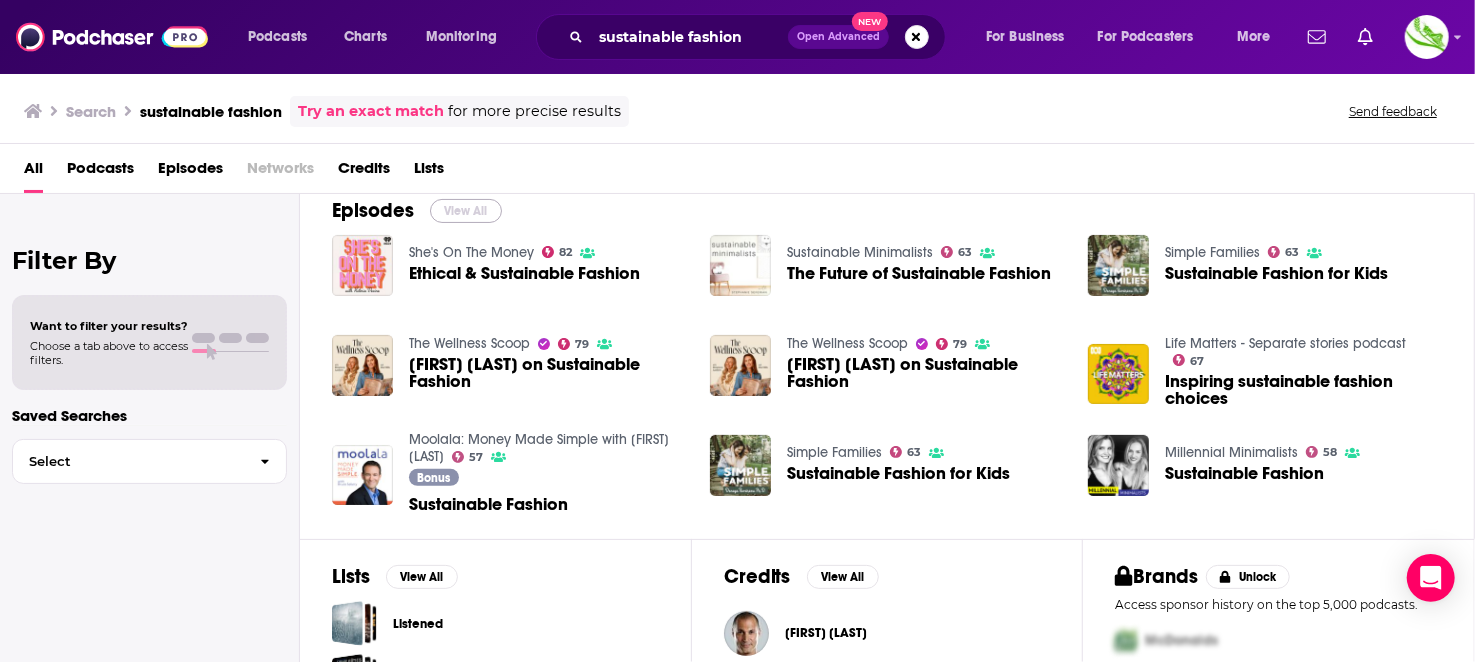 click on "View All" at bounding box center (466, 211) 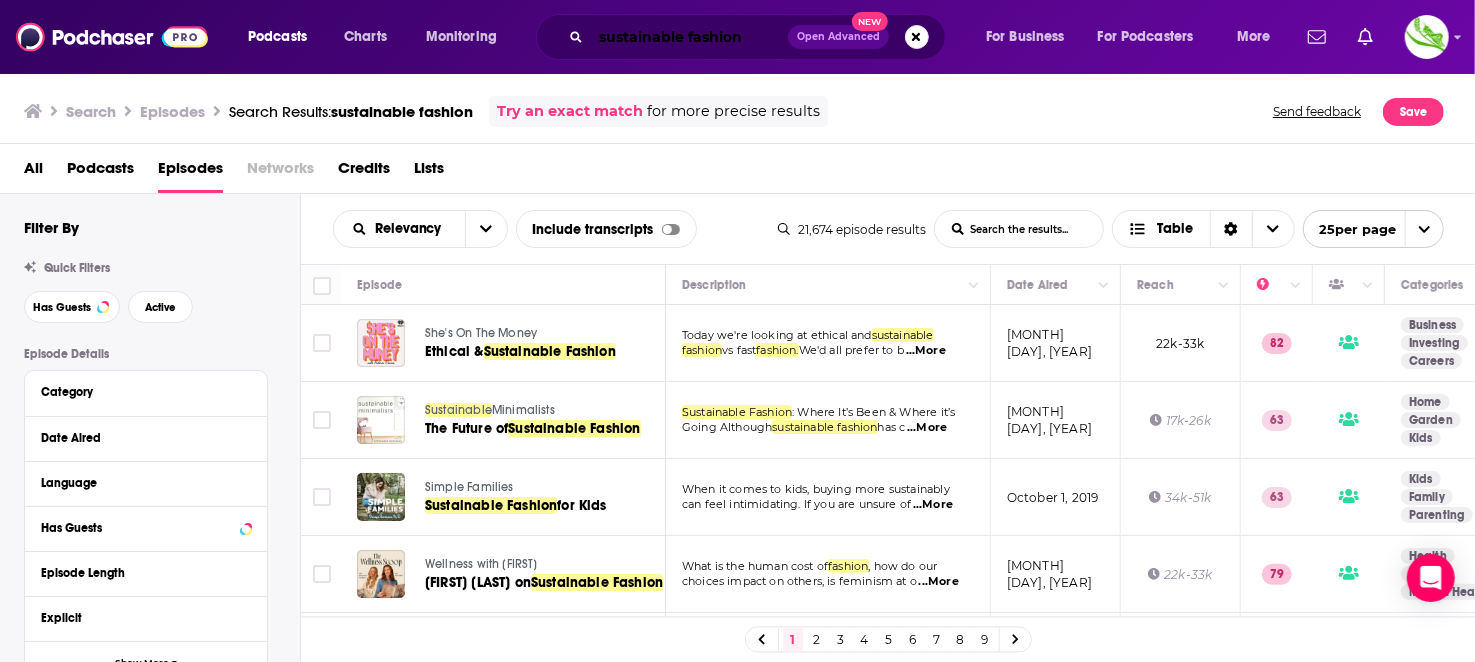 click on "sustainable fashion" at bounding box center (689, 37) 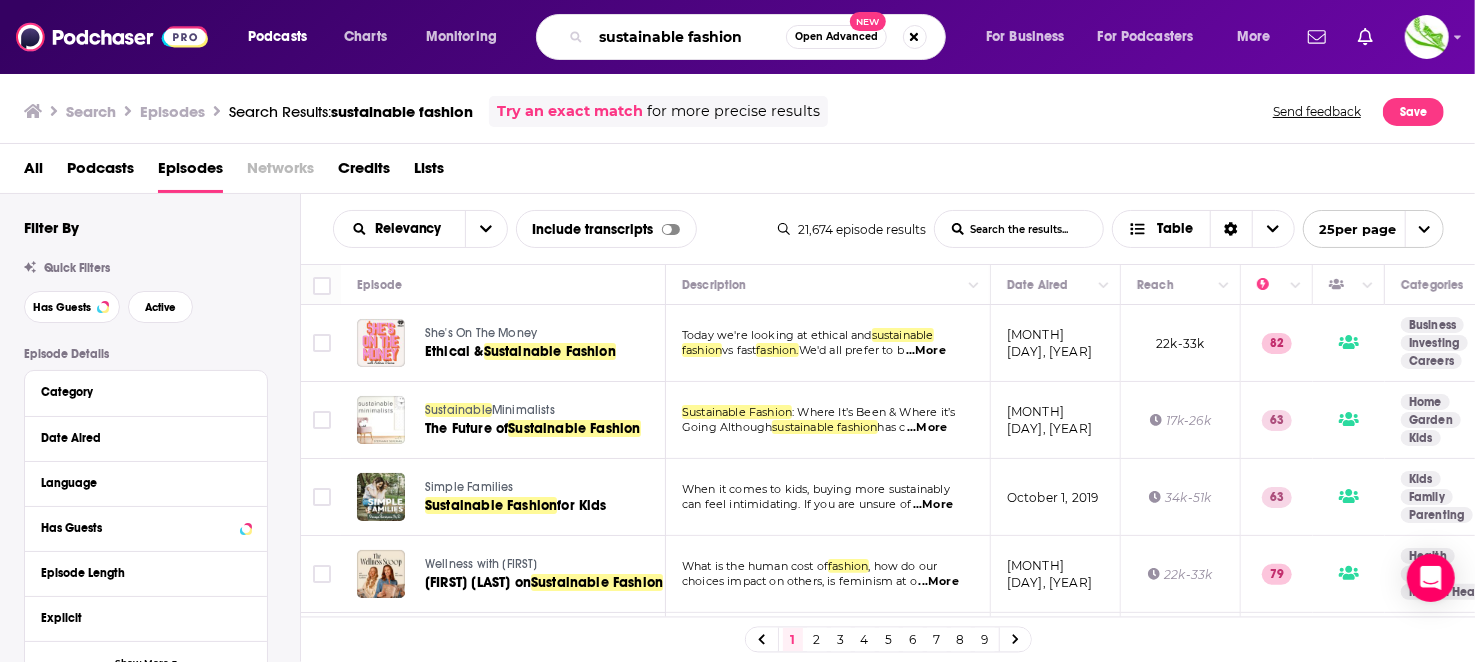 click on "sustainable fashion" at bounding box center [688, 37] 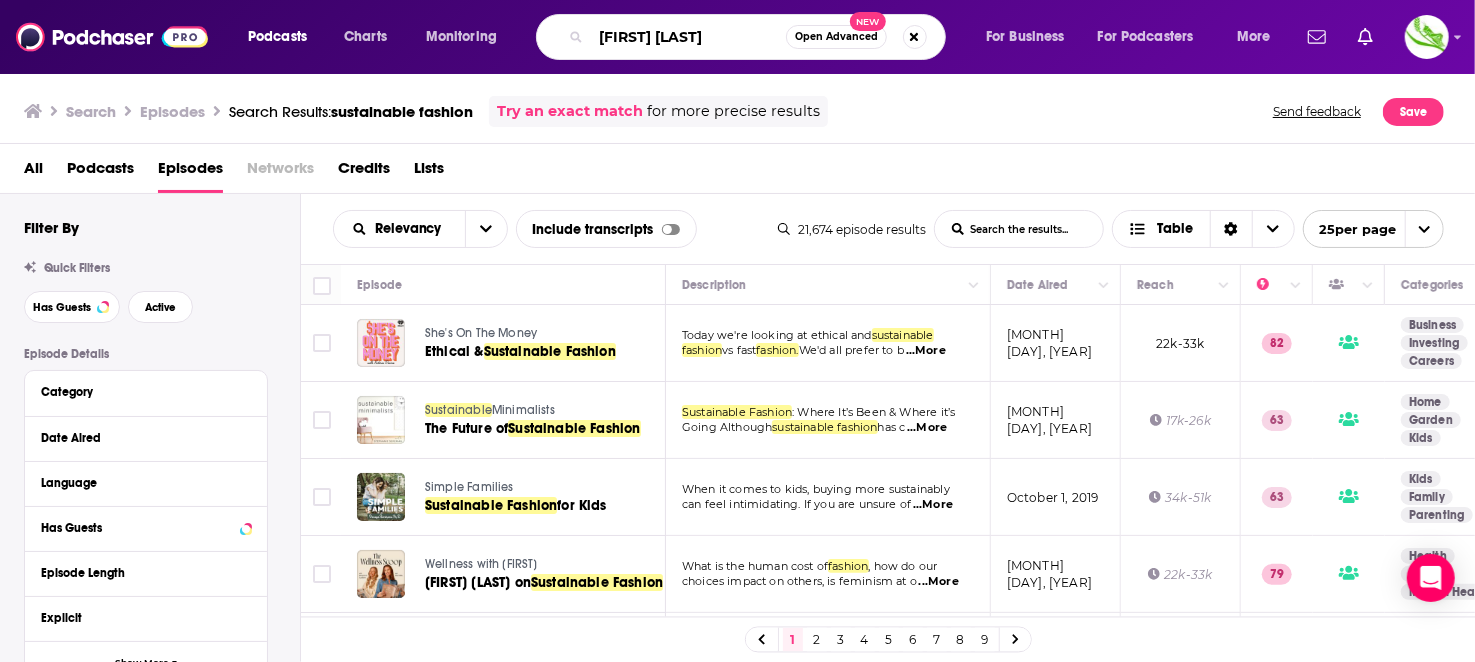 type on "[FIRST] [LAST]" 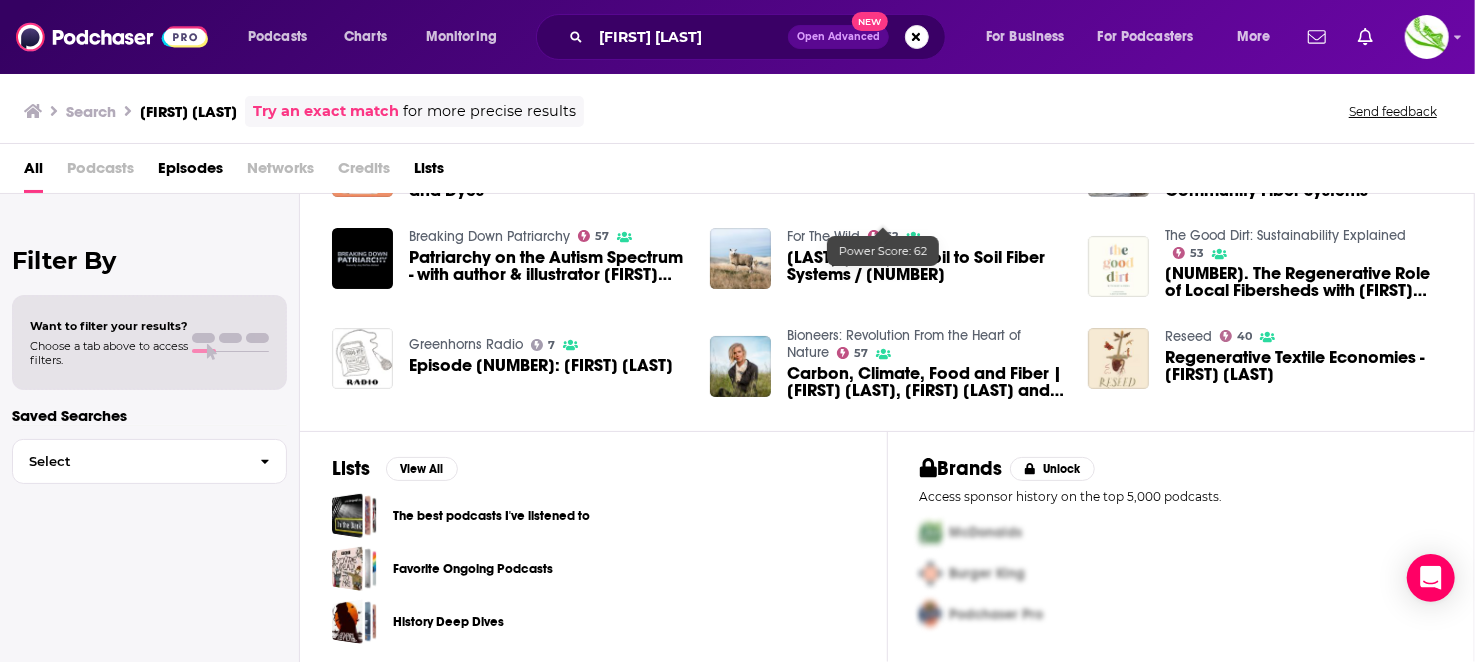 scroll, scrollTop: 0, scrollLeft: 0, axis: both 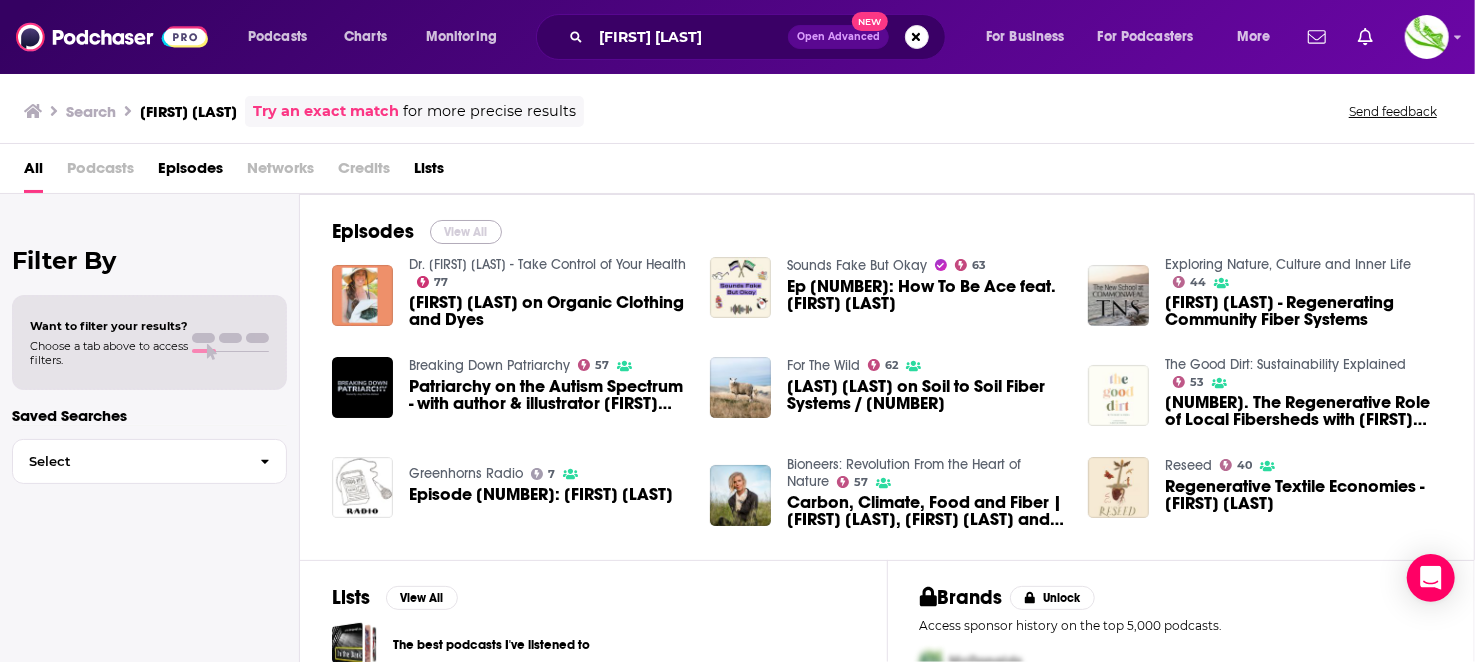 click on "View All" at bounding box center [466, 232] 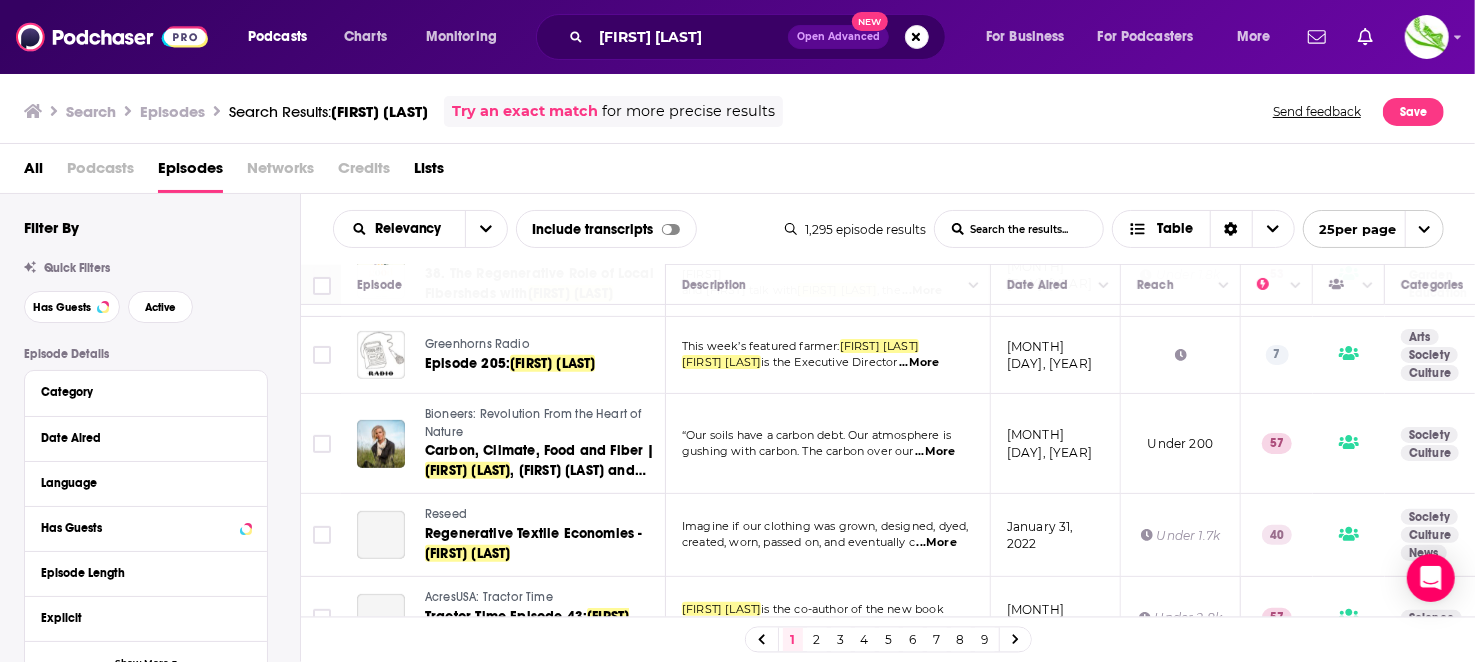scroll, scrollTop: 599, scrollLeft: 0, axis: vertical 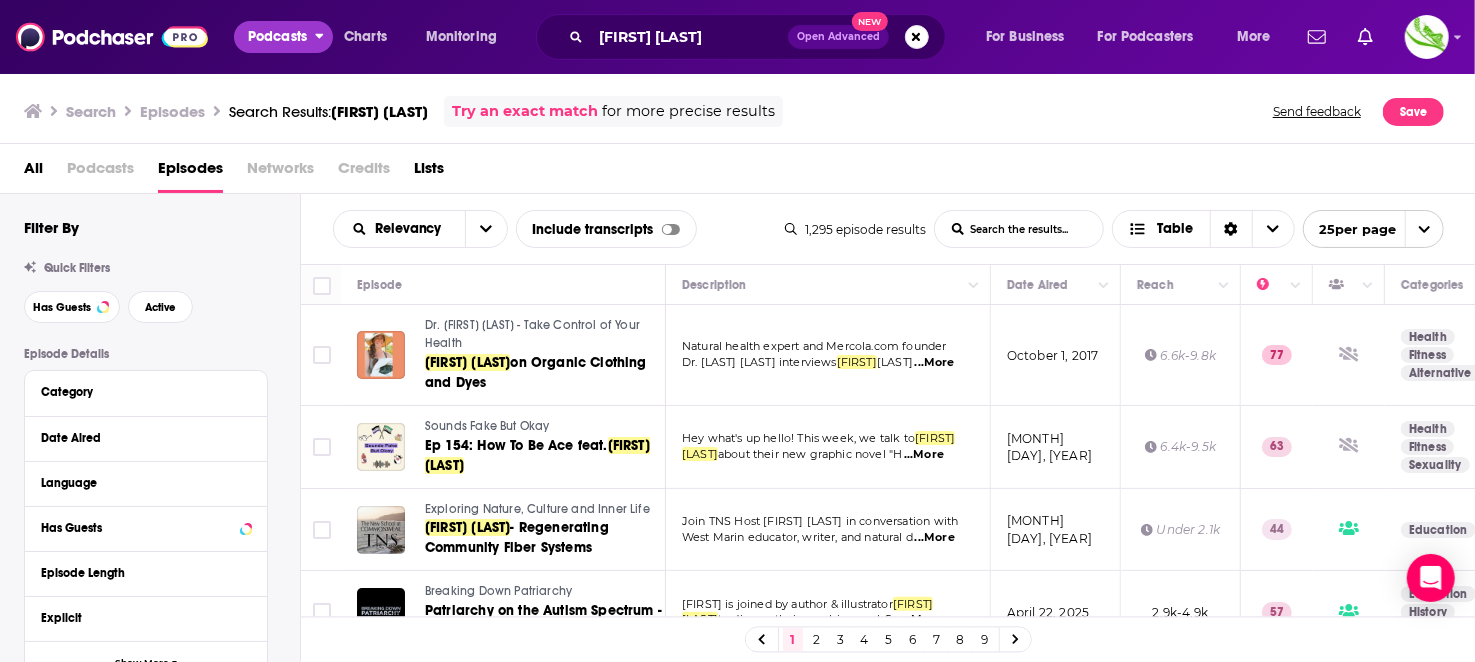 click on "Podcasts" at bounding box center (277, 37) 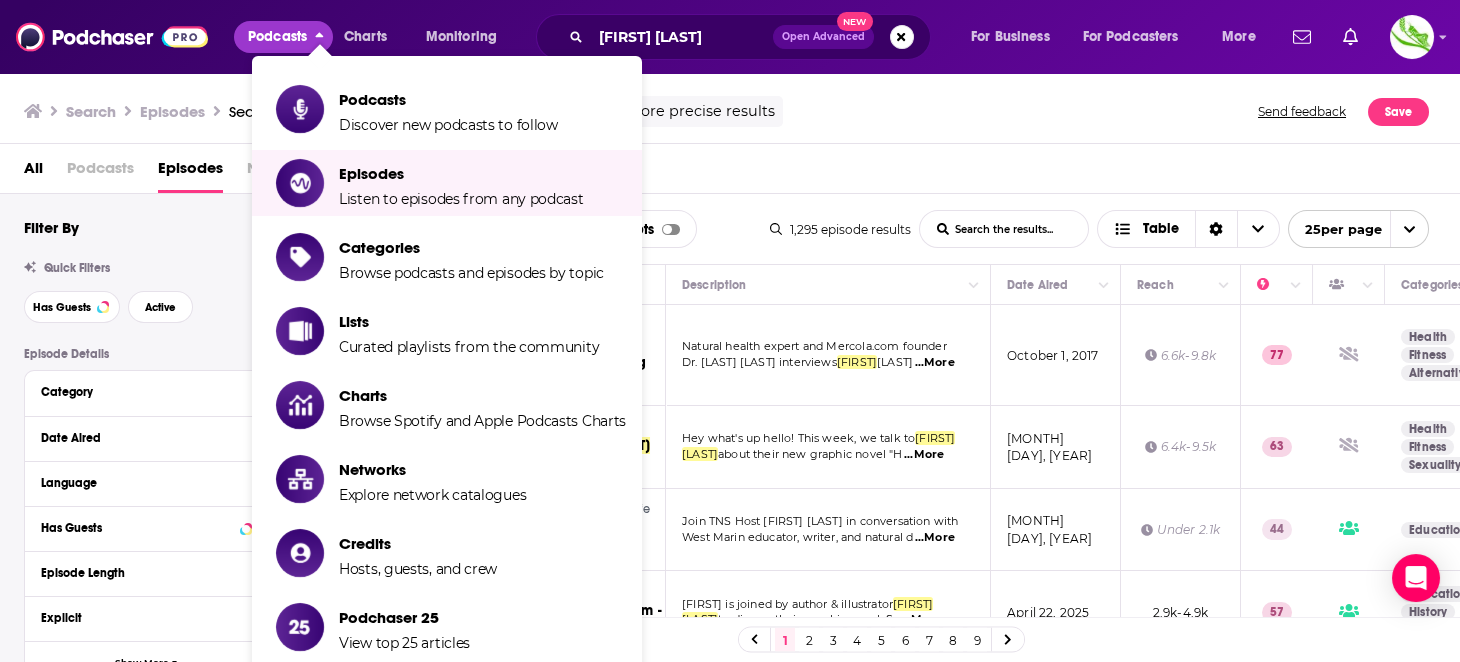 click on "Categories" at bounding box center (471, 247) 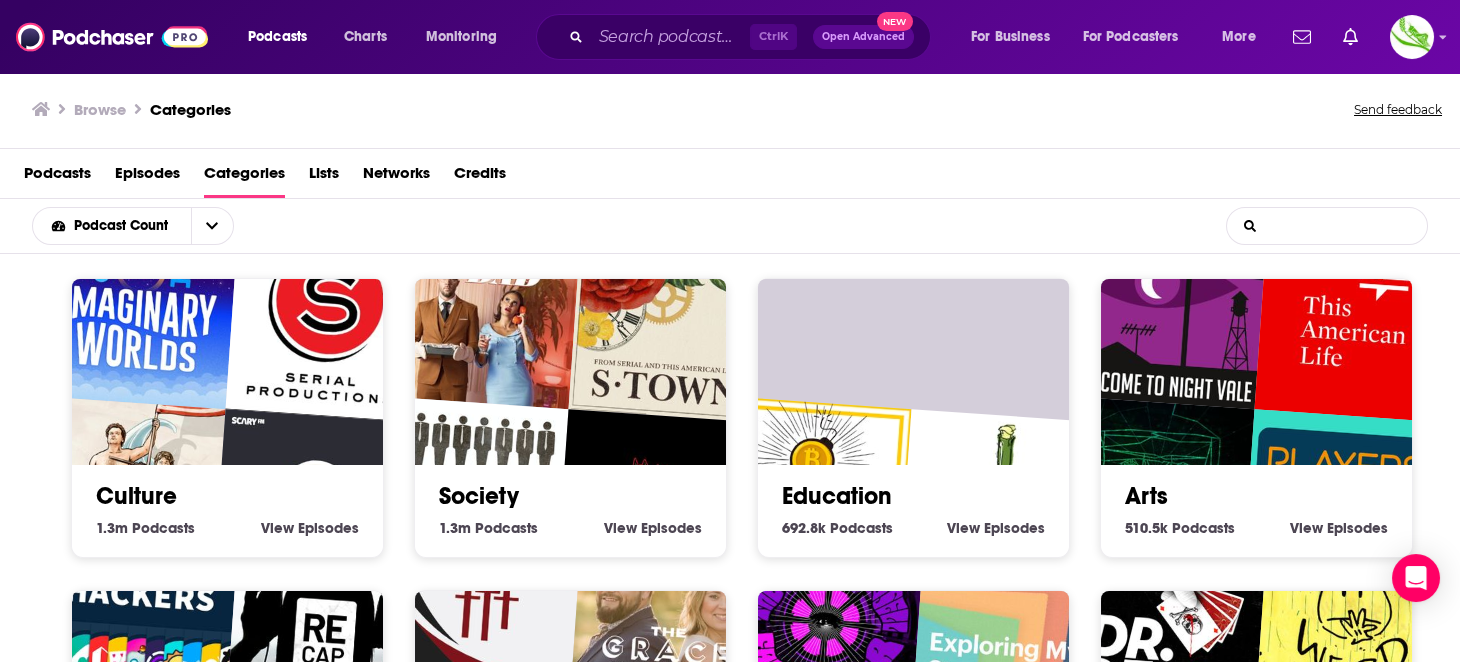 click on "List Search Input" at bounding box center [1327, 226] 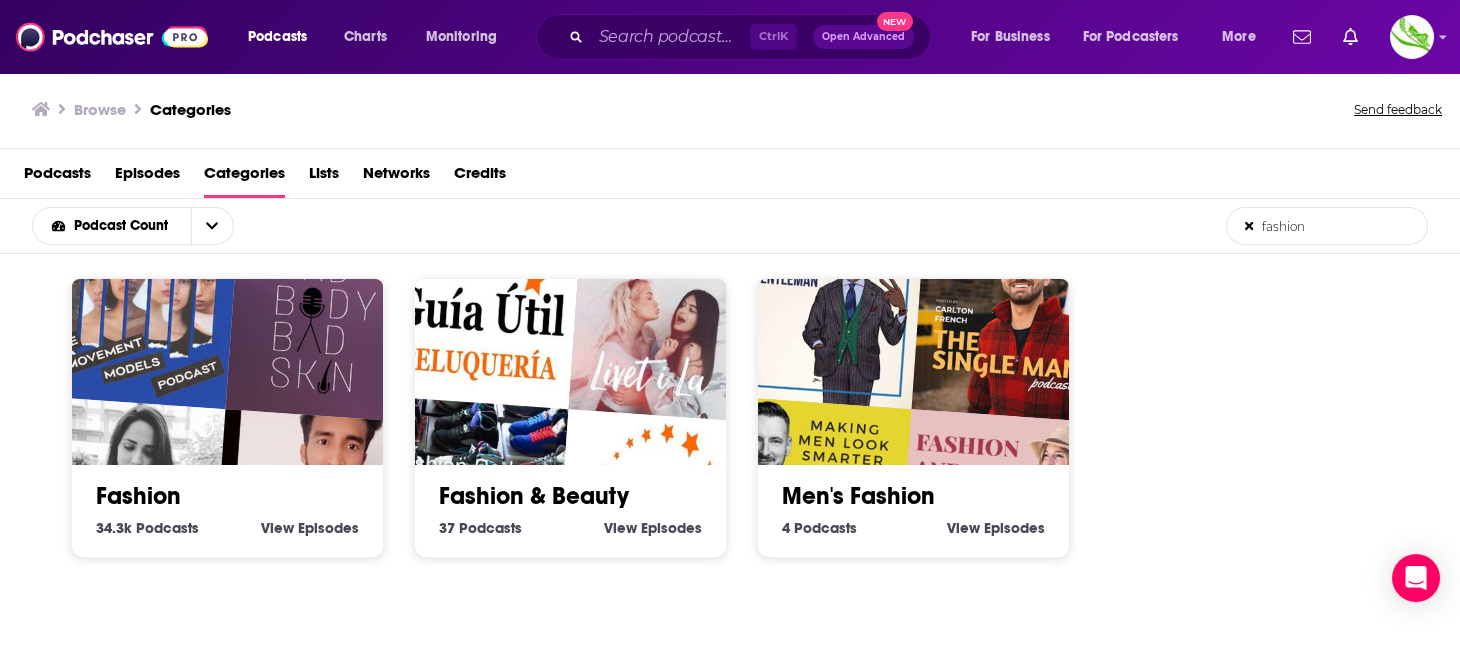 type on "fashion" 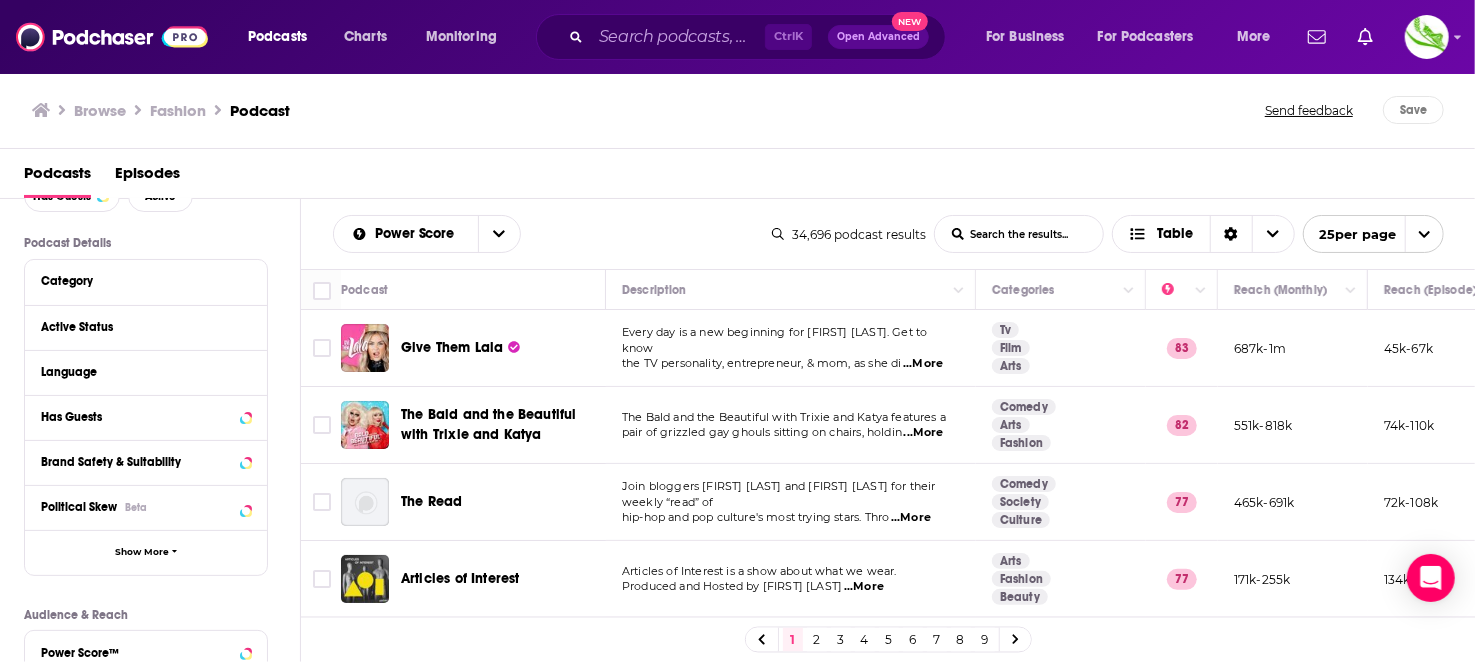 scroll, scrollTop: 0, scrollLeft: 0, axis: both 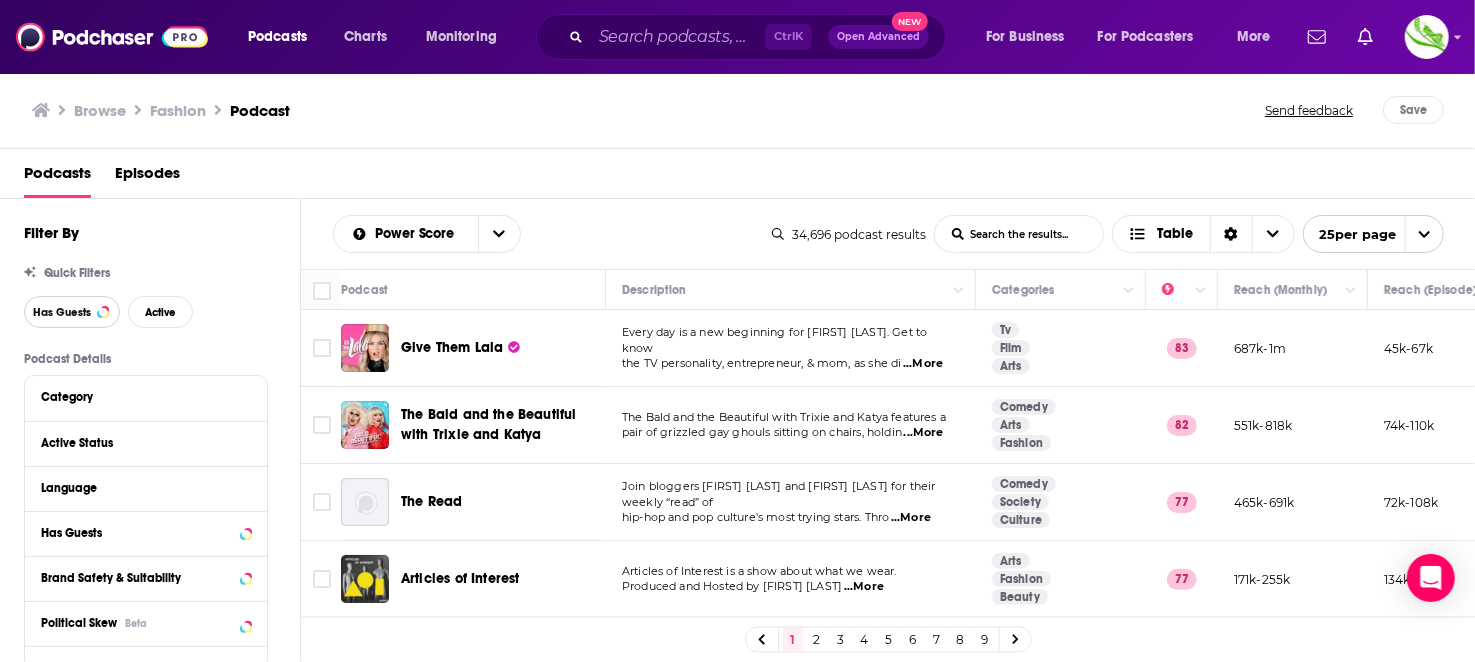 click on "Has Guests" at bounding box center (72, 312) 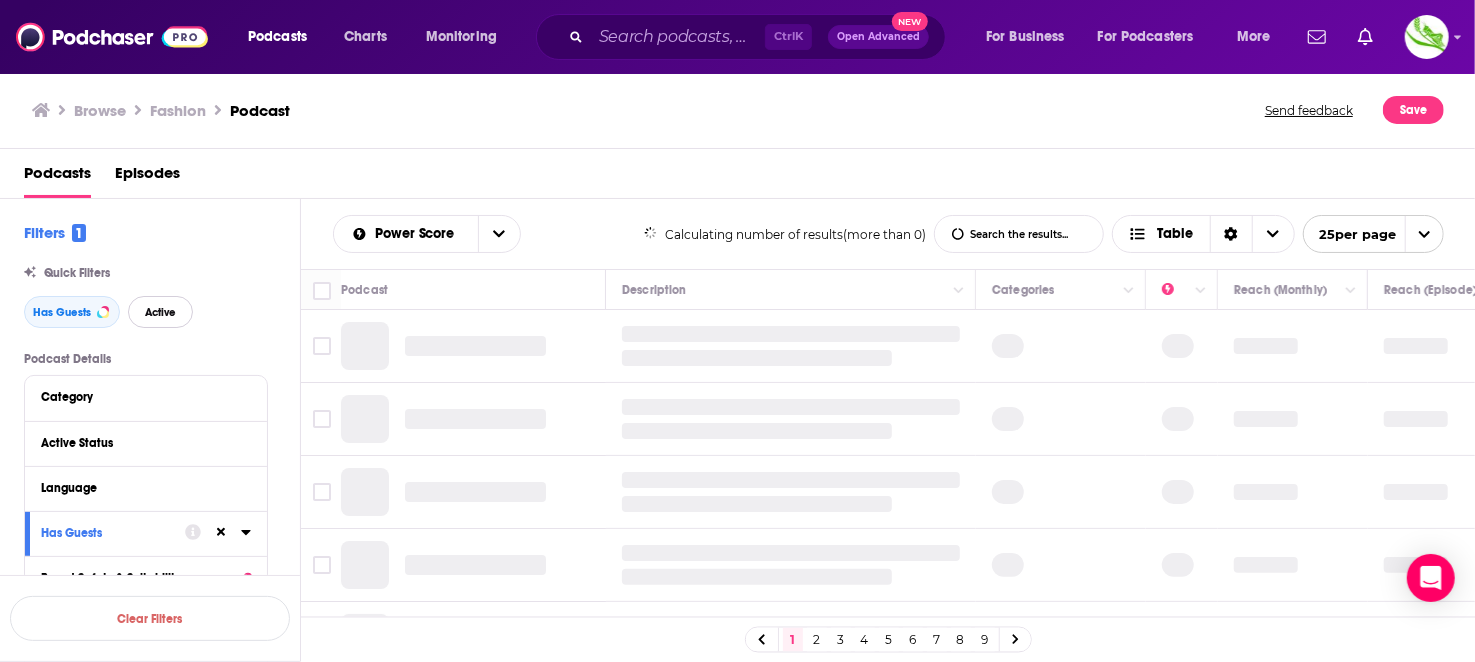 click on "Active" at bounding box center [160, 312] 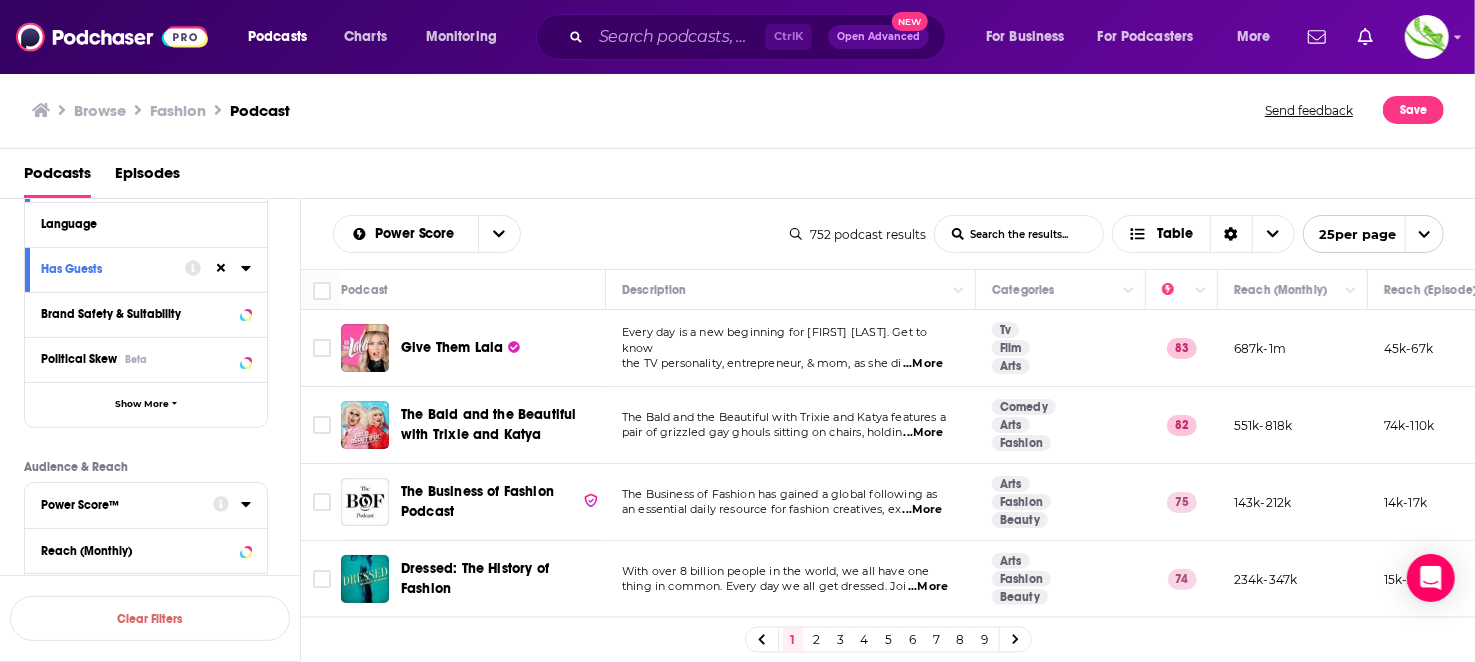 scroll, scrollTop: 300, scrollLeft: 0, axis: vertical 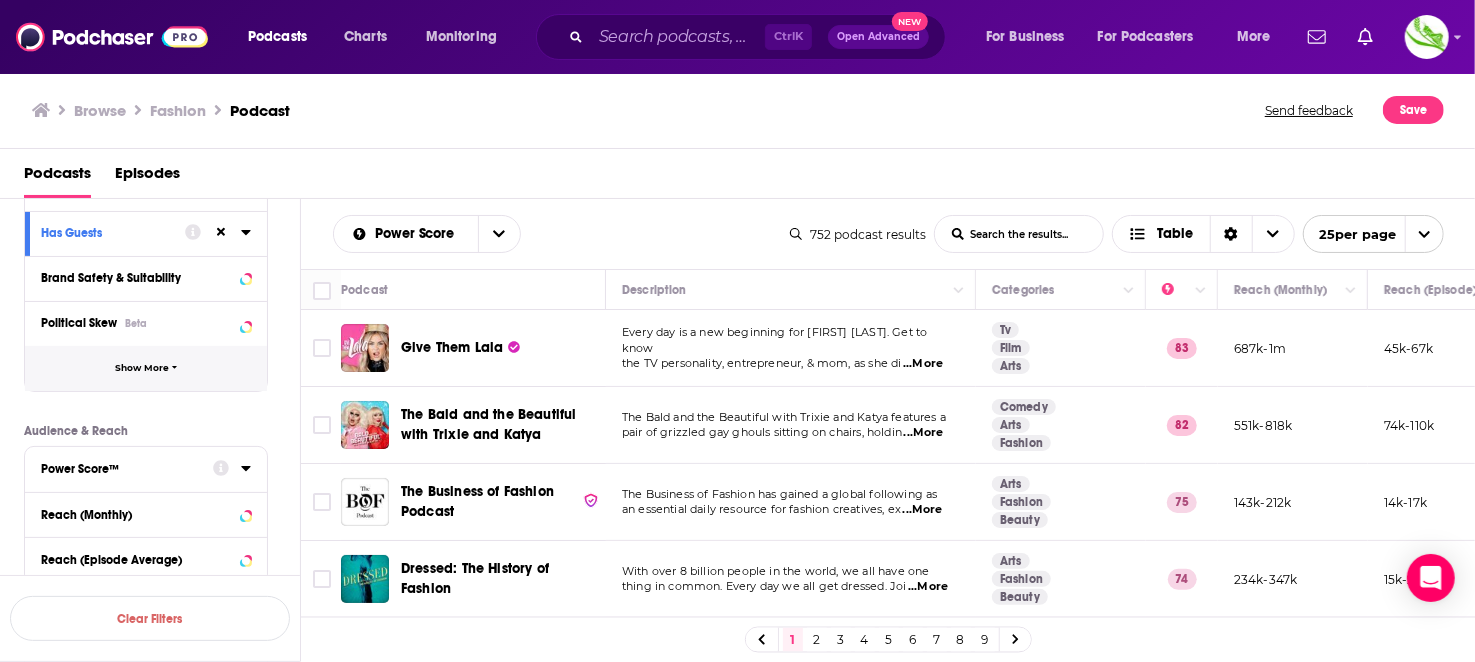 click on "Show More" at bounding box center [146, 368] 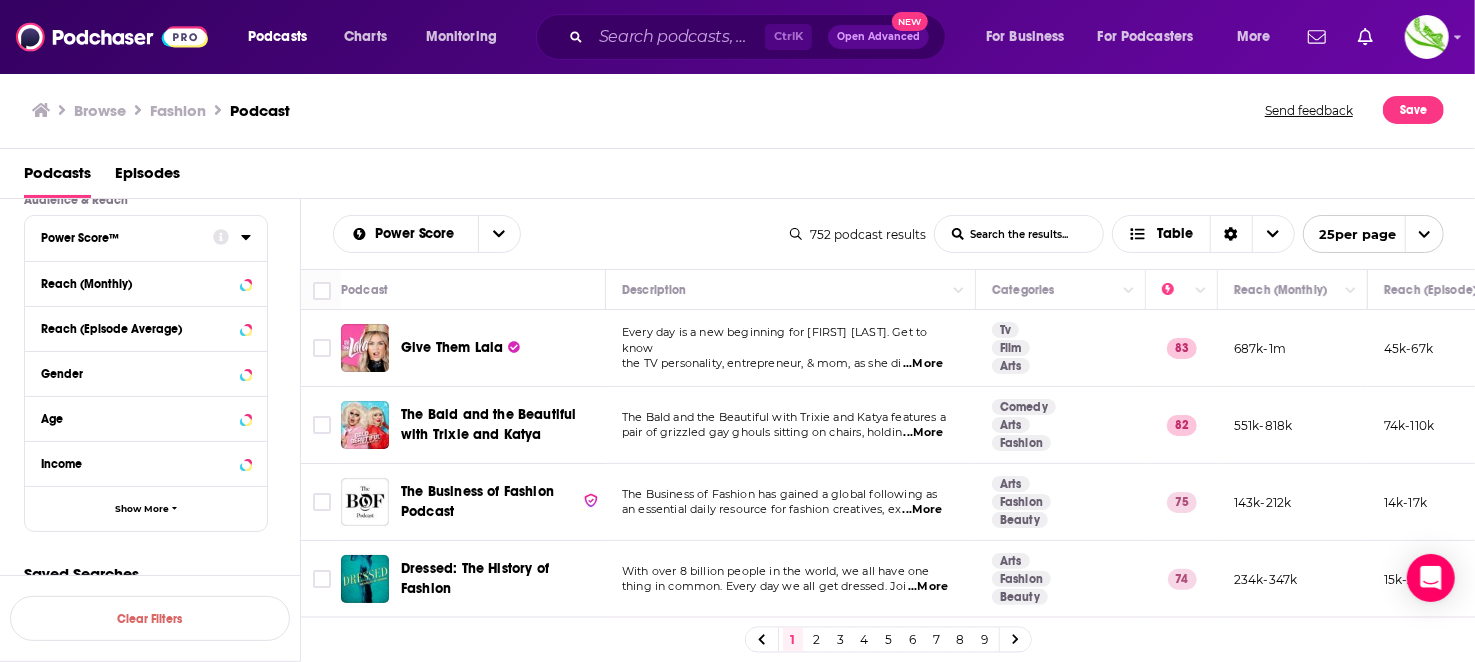 scroll, scrollTop: 953, scrollLeft: 0, axis: vertical 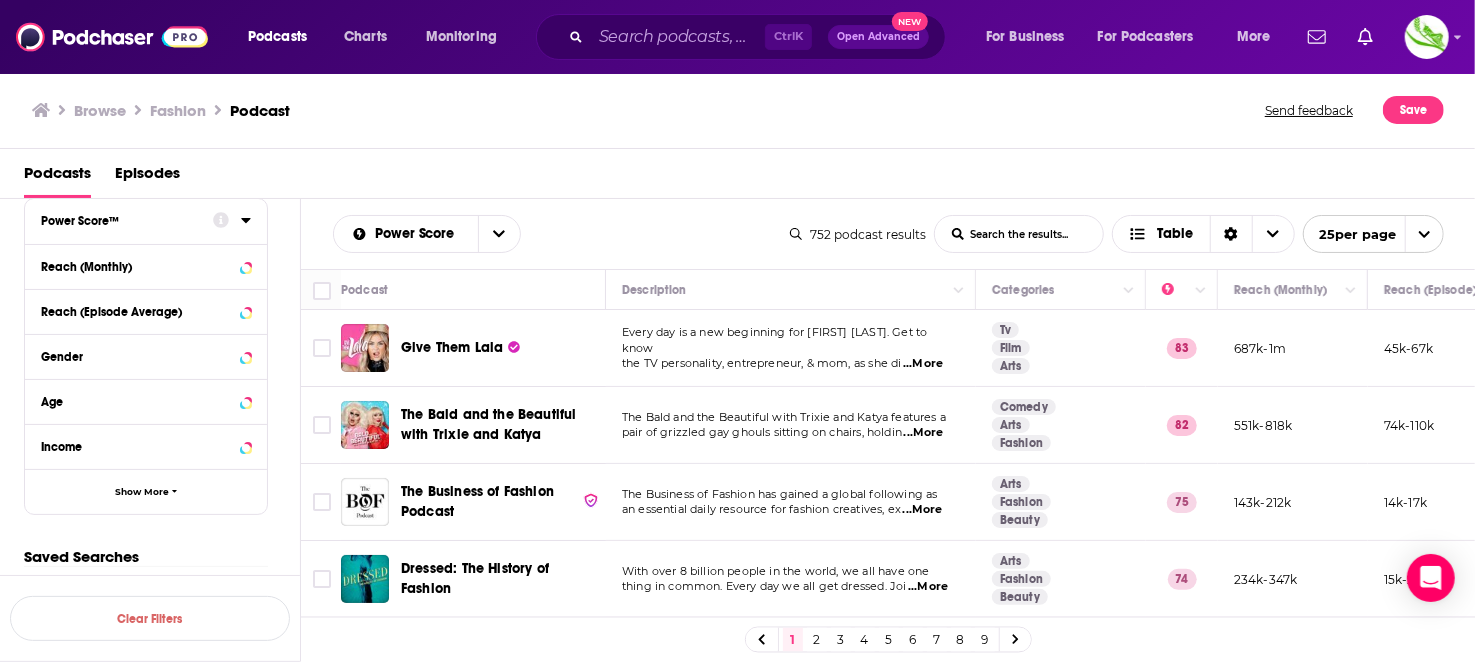 click 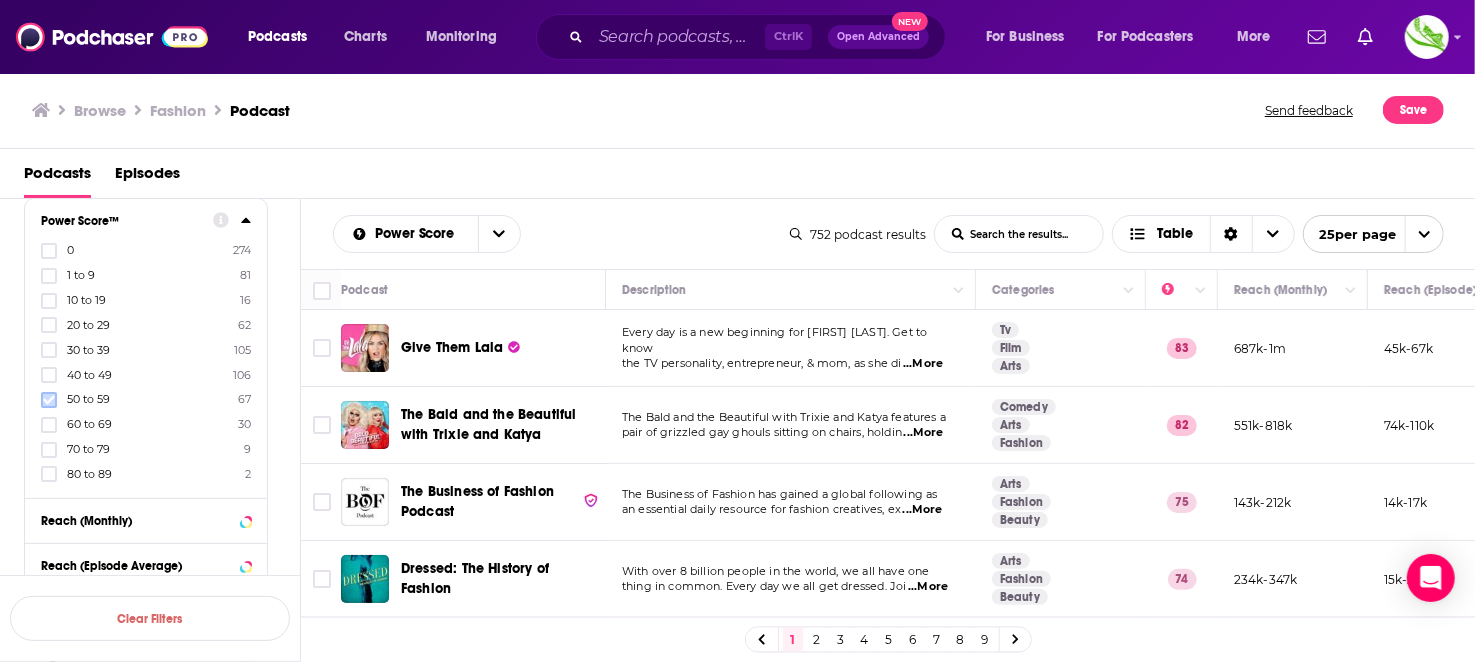 click 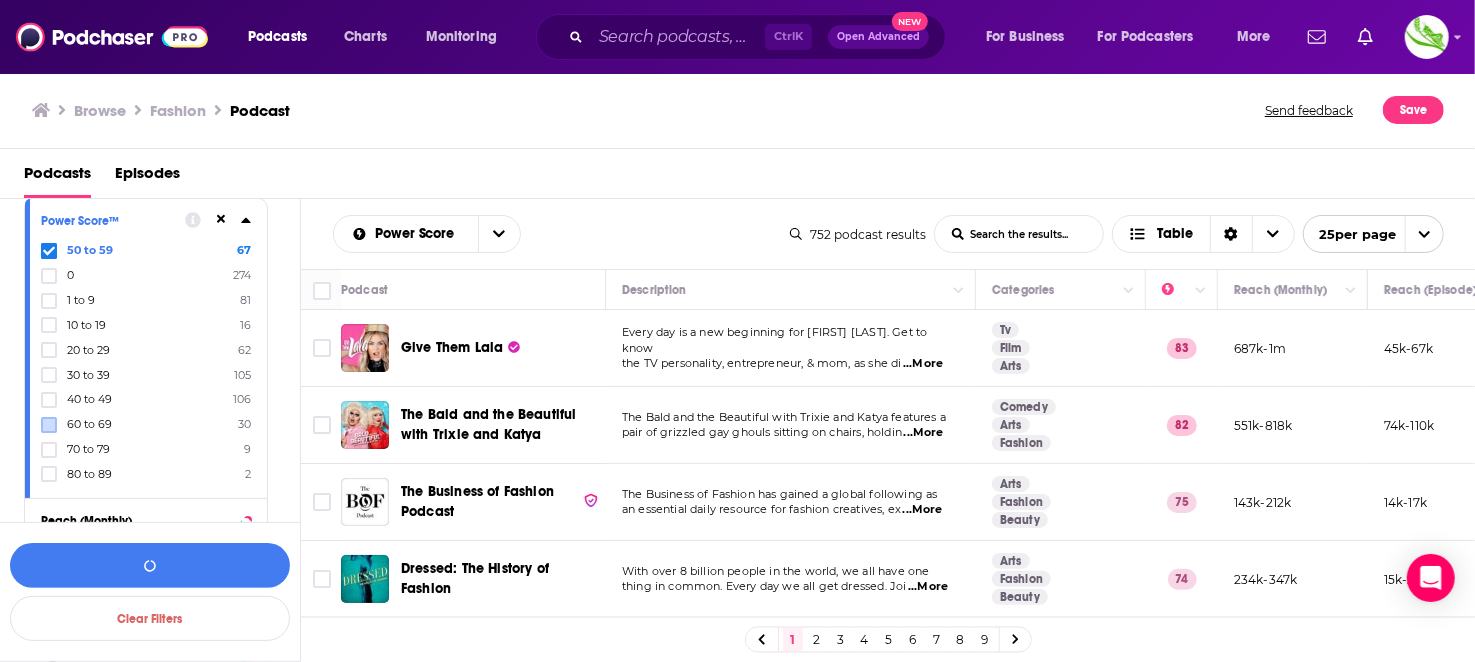 click at bounding box center (49, 425) 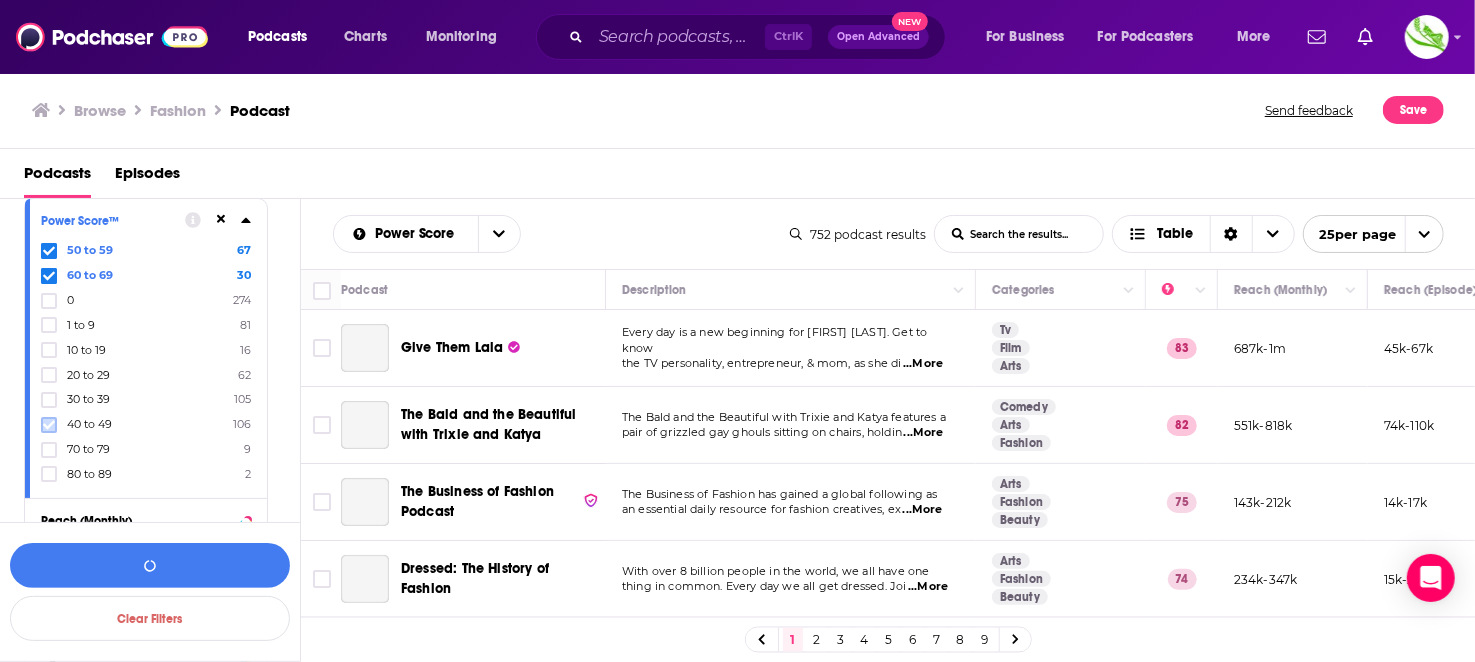 click 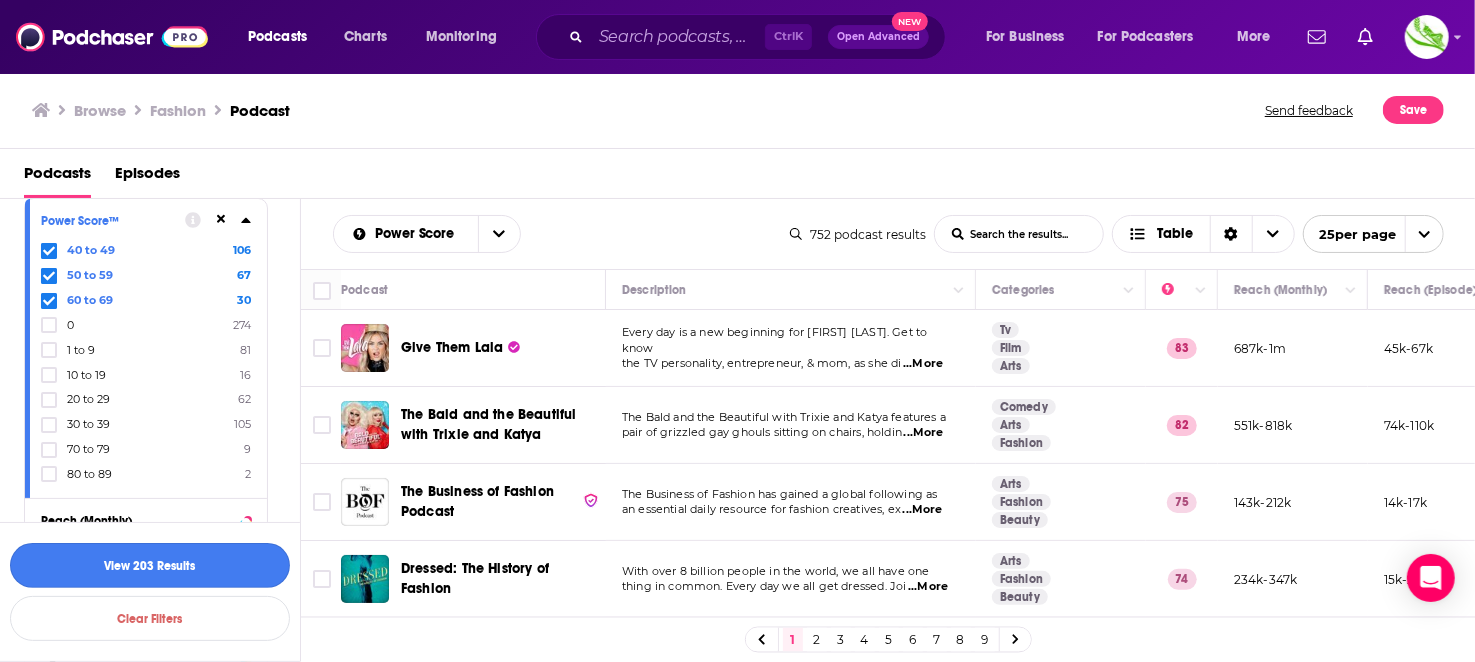 click on "View 203 Results" at bounding box center (150, 565) 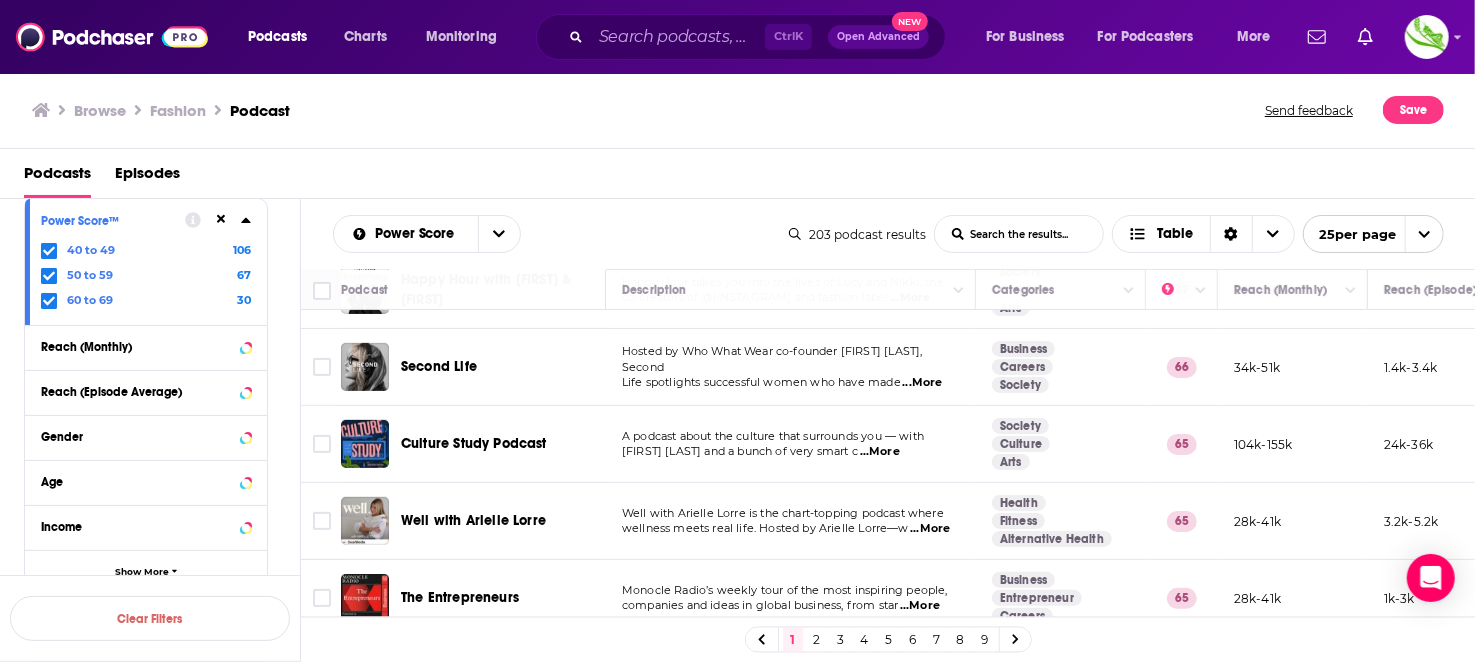 scroll, scrollTop: 400, scrollLeft: 0, axis: vertical 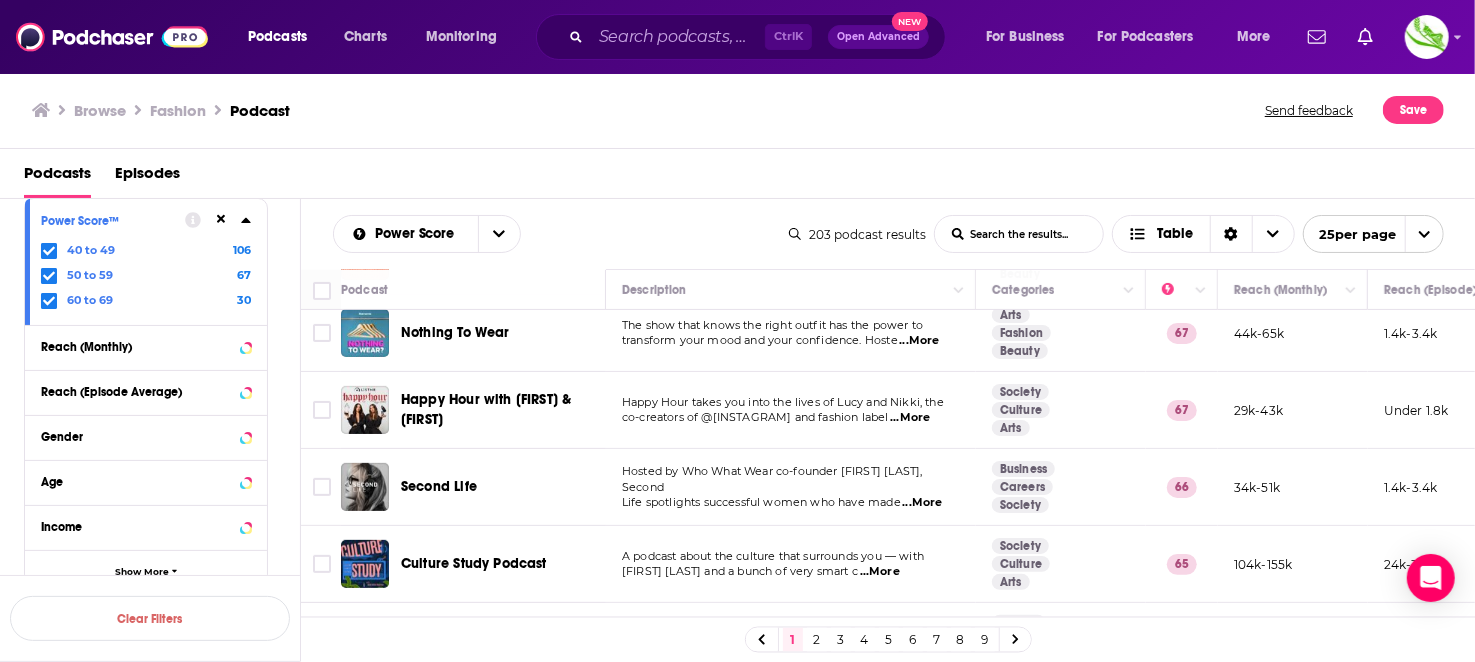 click on "...More" at bounding box center (922, 503) 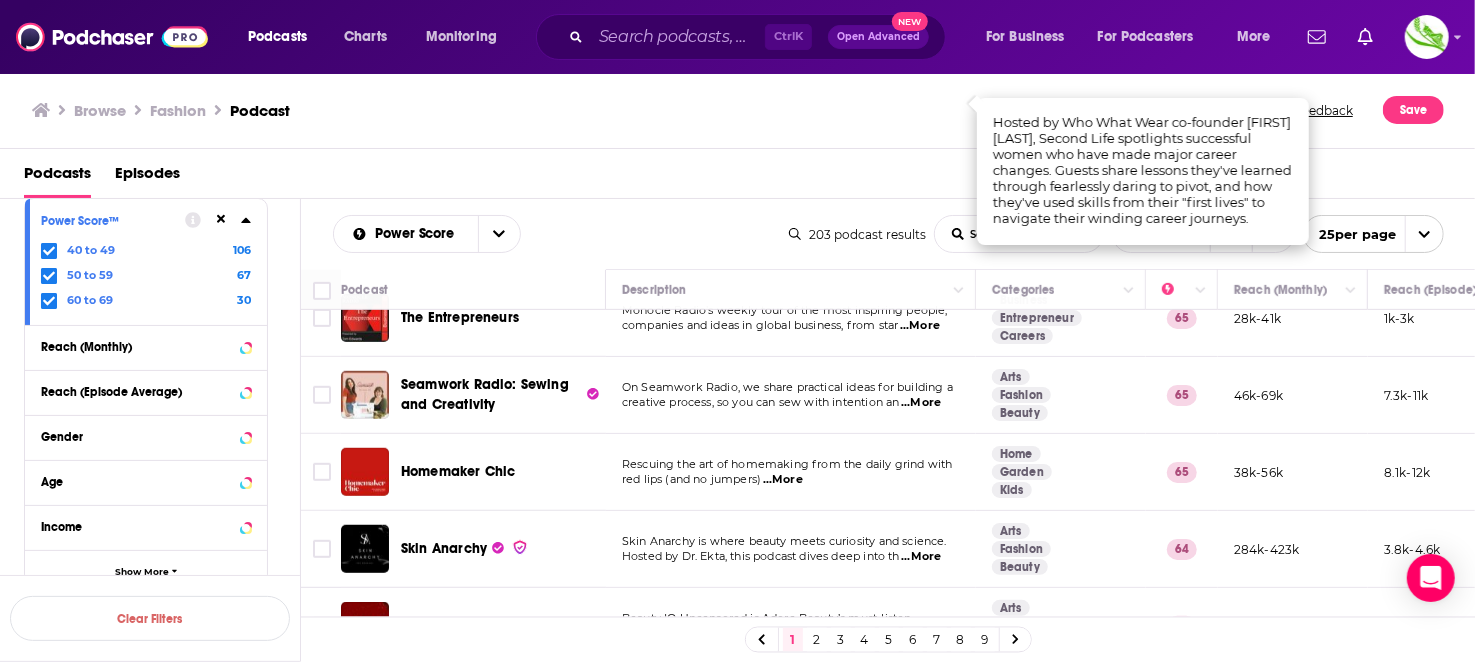 scroll, scrollTop: 699, scrollLeft: 0, axis: vertical 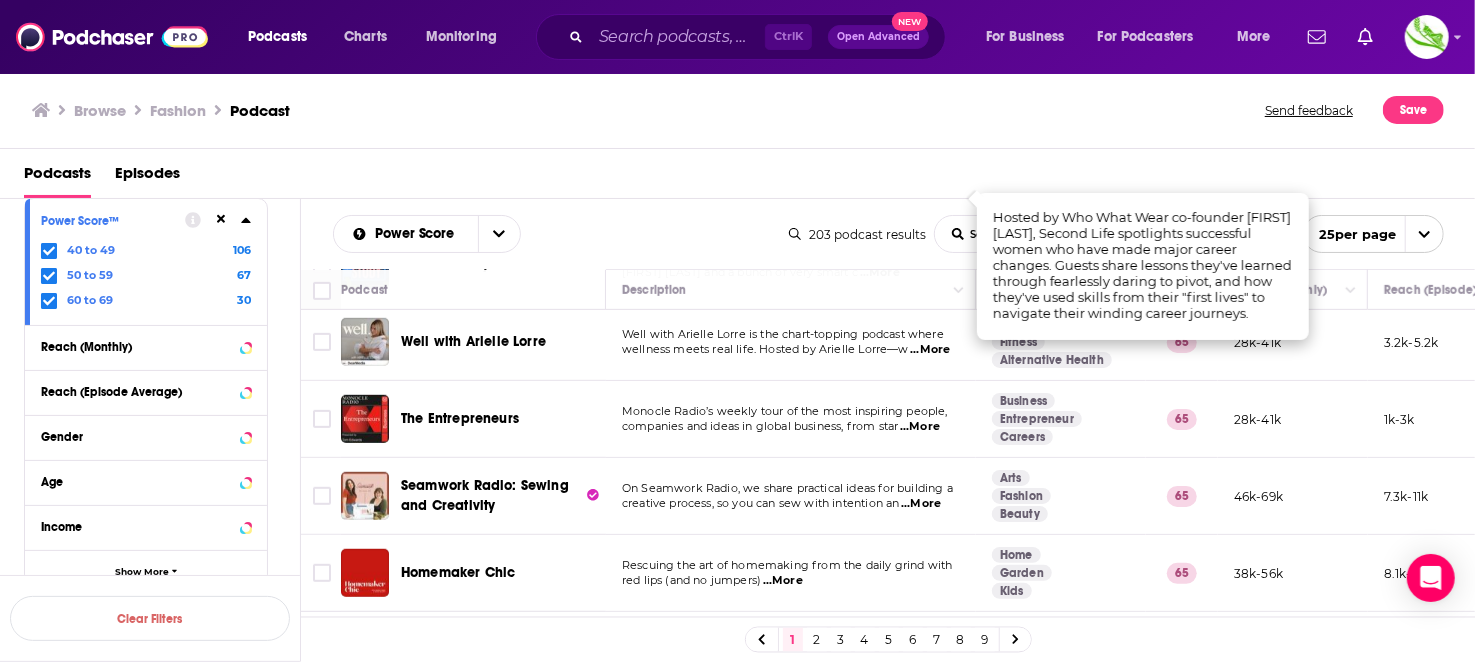 click on "...More" at bounding box center [930, 350] 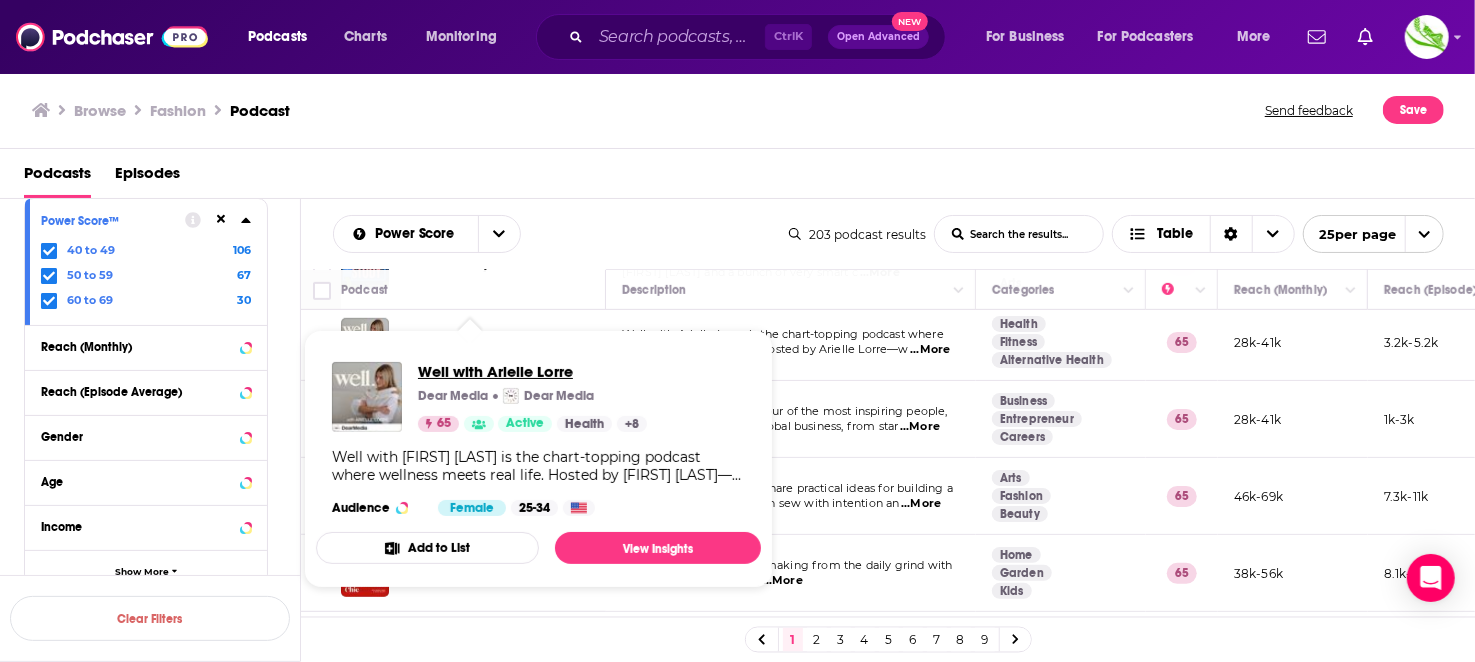 drag, startPoint x: 445, startPoint y: 334, endPoint x: 424, endPoint y: 373, distance: 44.294468 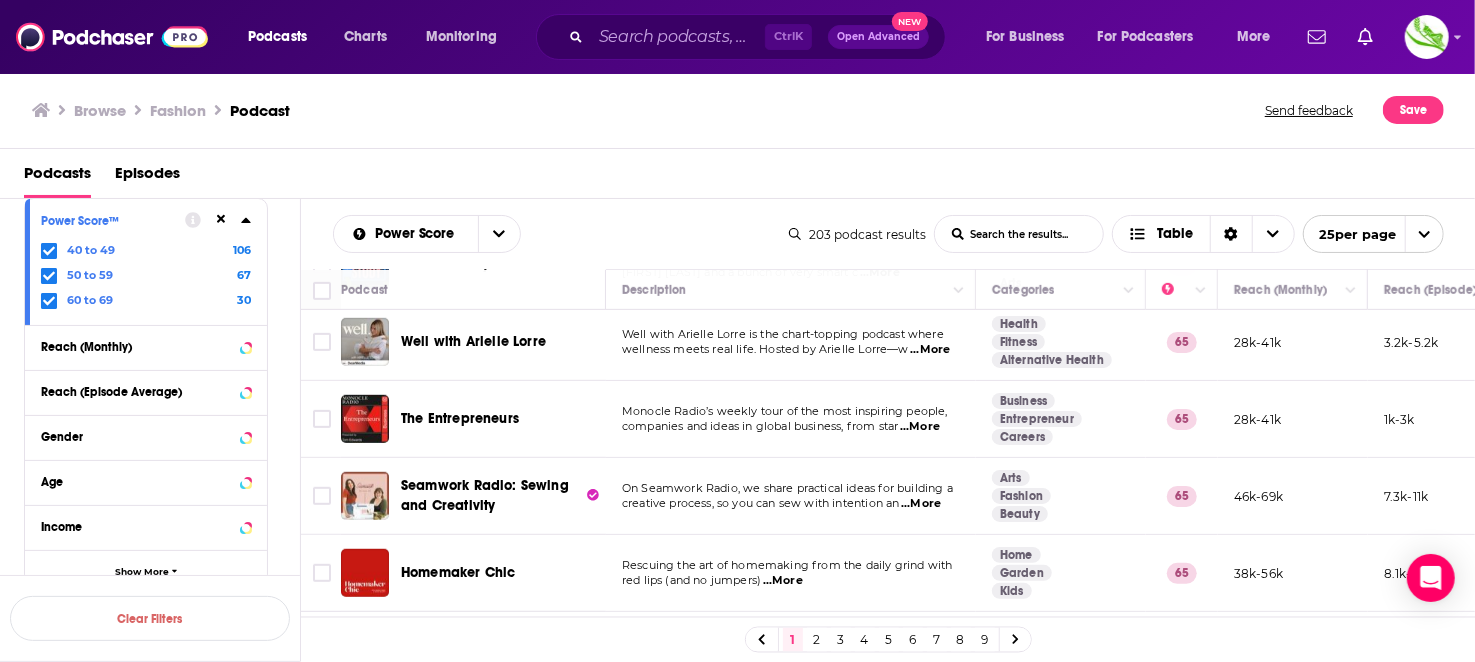 click on "Well with [FIRST] [LAST] is the chart-topping podcast where wellness meets real life. Hosted by [FIRST] [LAST]—w ...More" at bounding box center [791, 342] 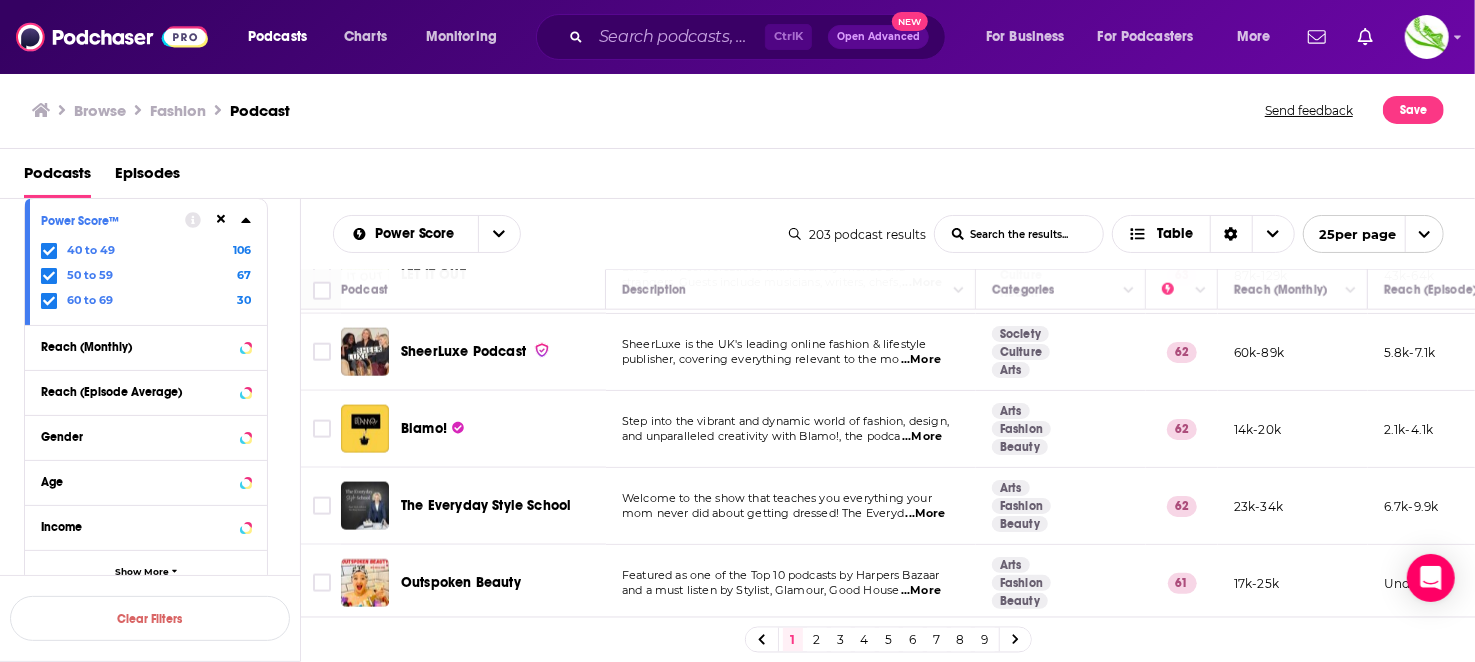 scroll, scrollTop: 1621, scrollLeft: 0, axis: vertical 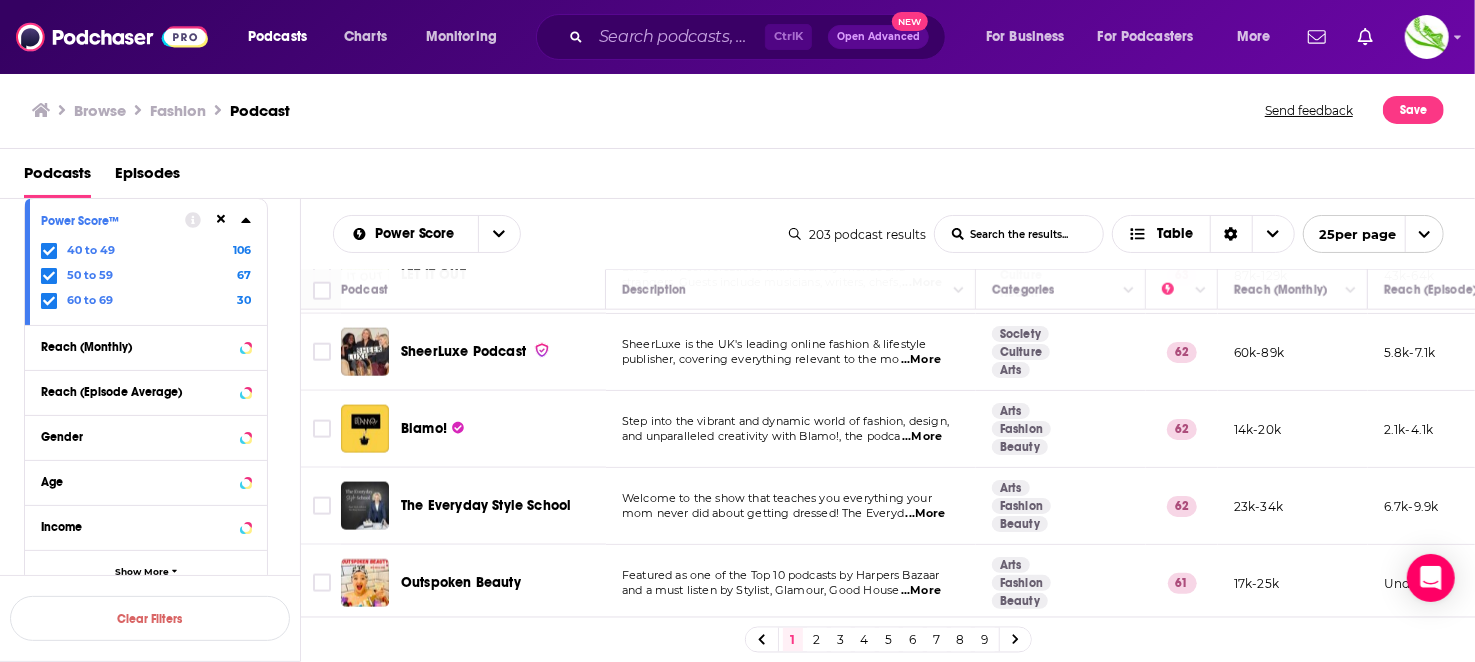 click on "2" at bounding box center [817, 640] 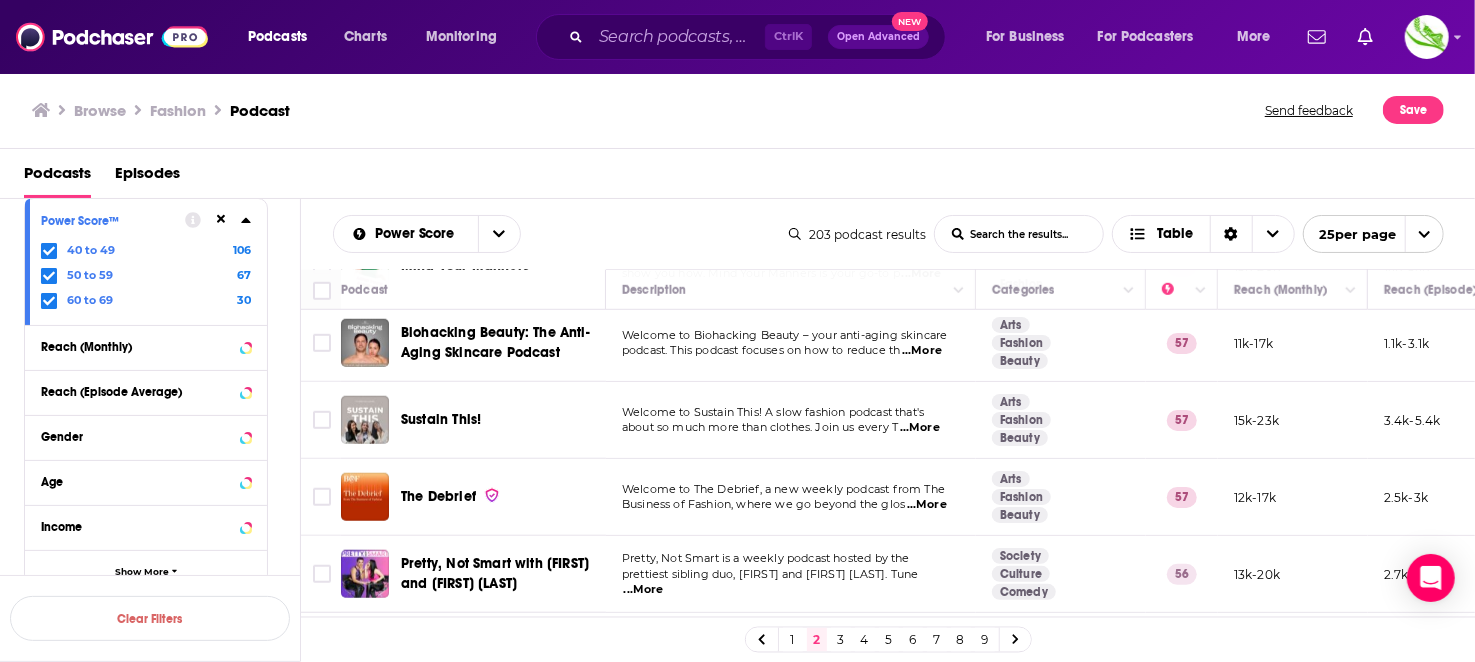 scroll, scrollTop: 999, scrollLeft: 0, axis: vertical 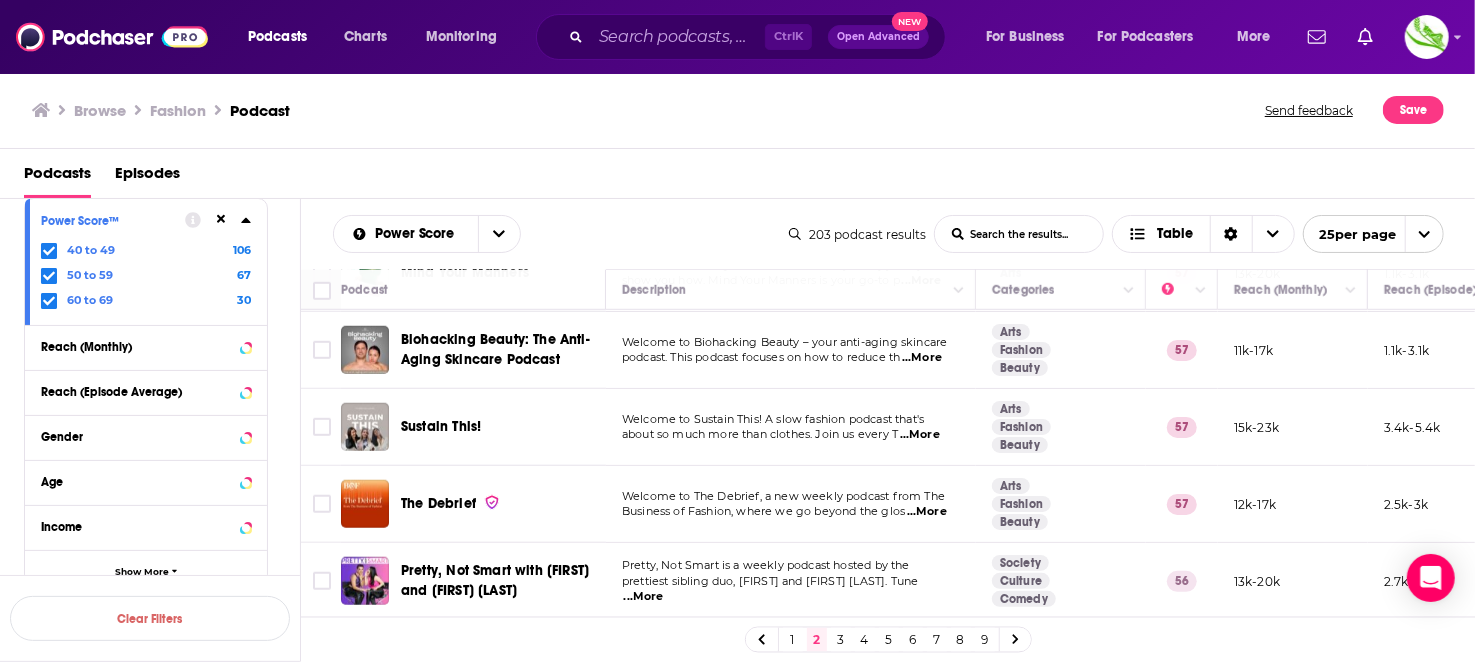 click on "...More" at bounding box center [920, 435] 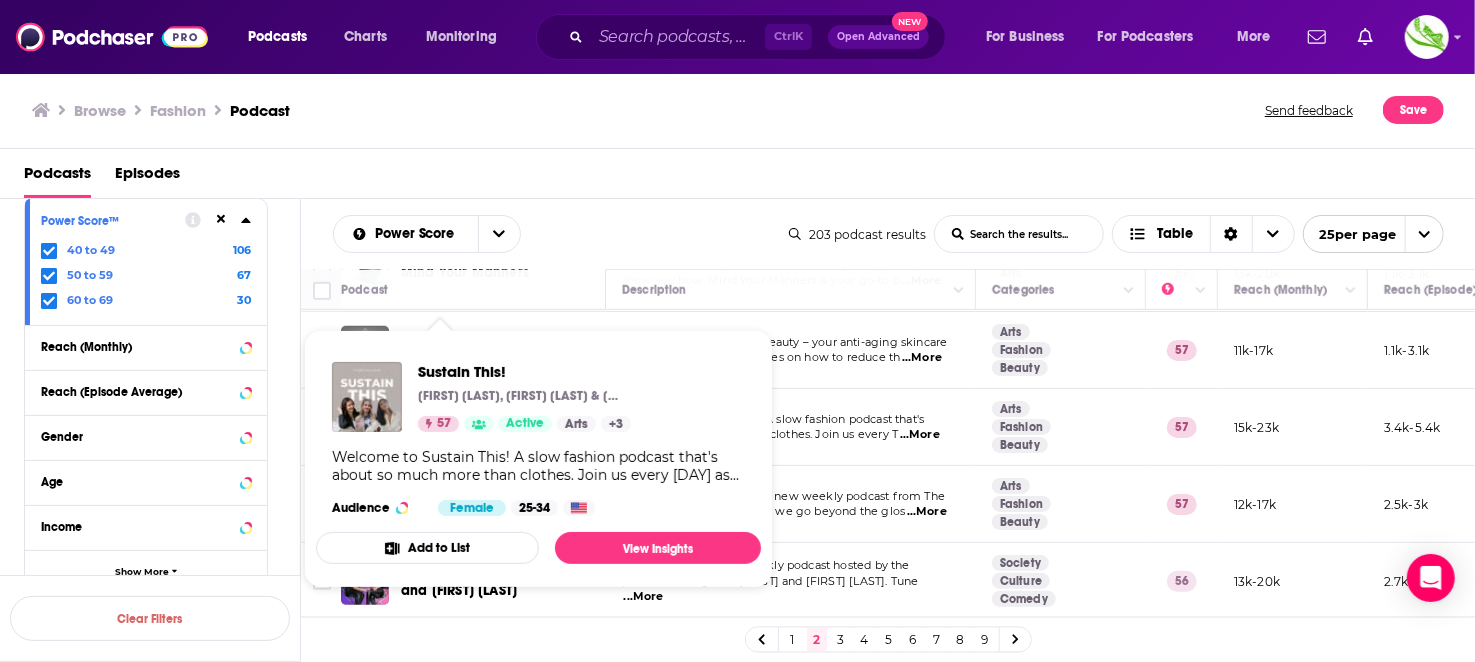 drag, startPoint x: 438, startPoint y: 419, endPoint x: 652, endPoint y: 468, distance: 219.53815 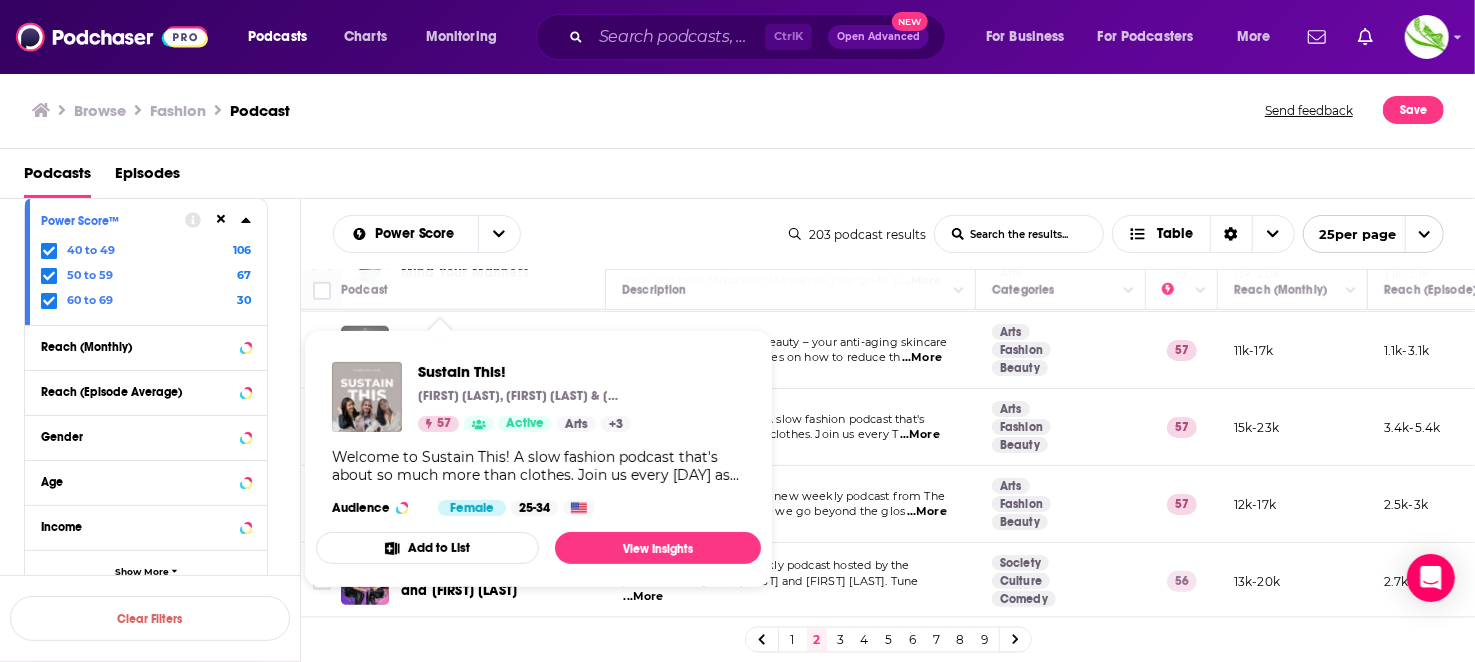 click on "Welcome to Sustain This! A slow fashion podcast that's about so much more than clothes. Join us every [DAY] as your hosts [FIRST], [FIRST] and [FIRST] chat all things mindful consumption, personal style and the quest for building a more intentional life...and wardrobe! [FIRST] [LAST] is a sustainable stylist, [FIRST] [LAST], a shopaholic turned minimalist-ish, and [FIRST] [LAST] is a colour consultant and slow fashion style coach. Together we will unpack the nuances of what it really means be a conscious consumer & find more joy in what we have right now. Let's go!" at bounding box center [538, 466] 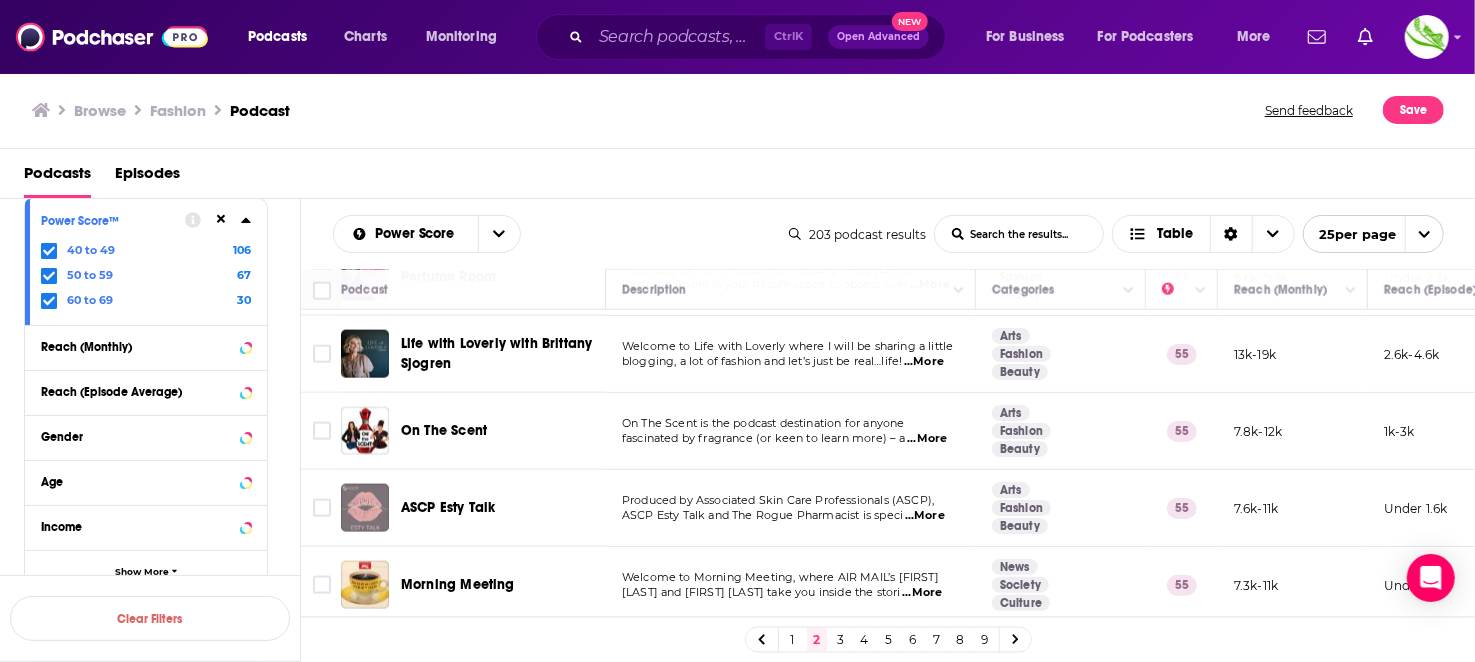 scroll, scrollTop: 1629, scrollLeft: 0, axis: vertical 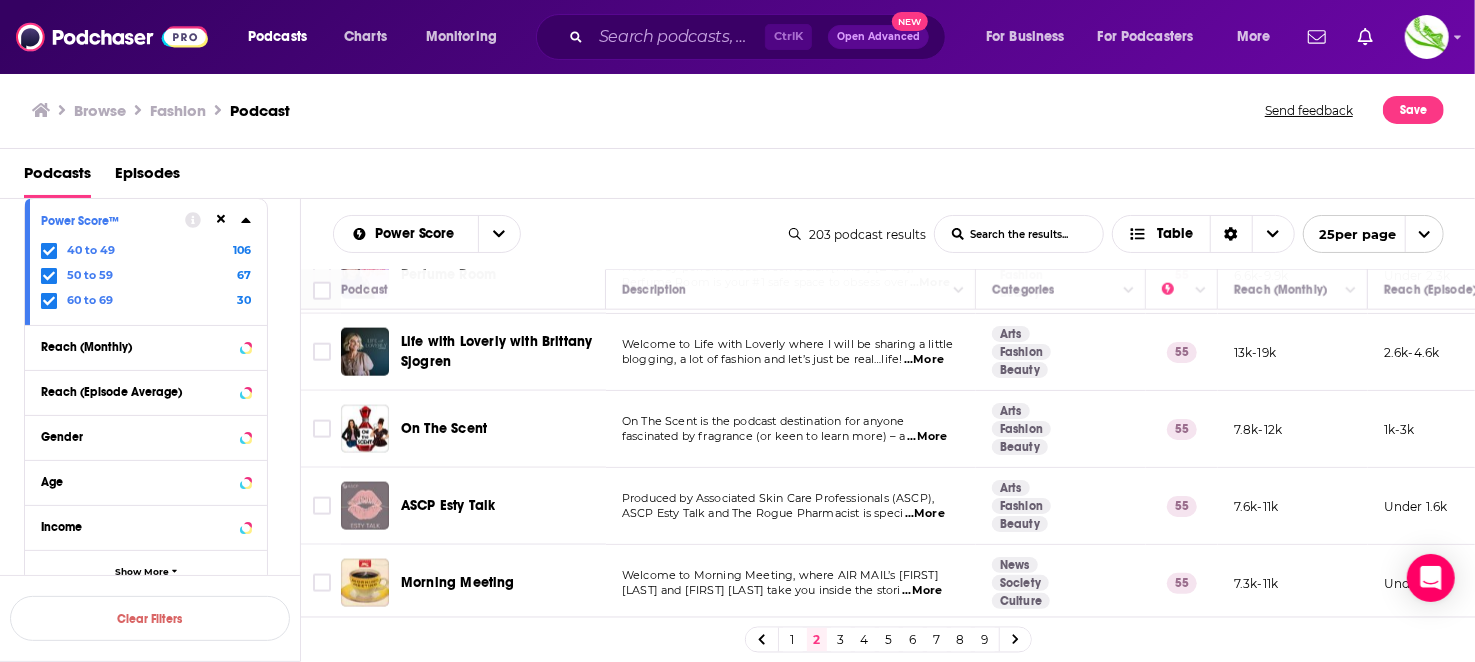 click on "3" at bounding box center (841, 640) 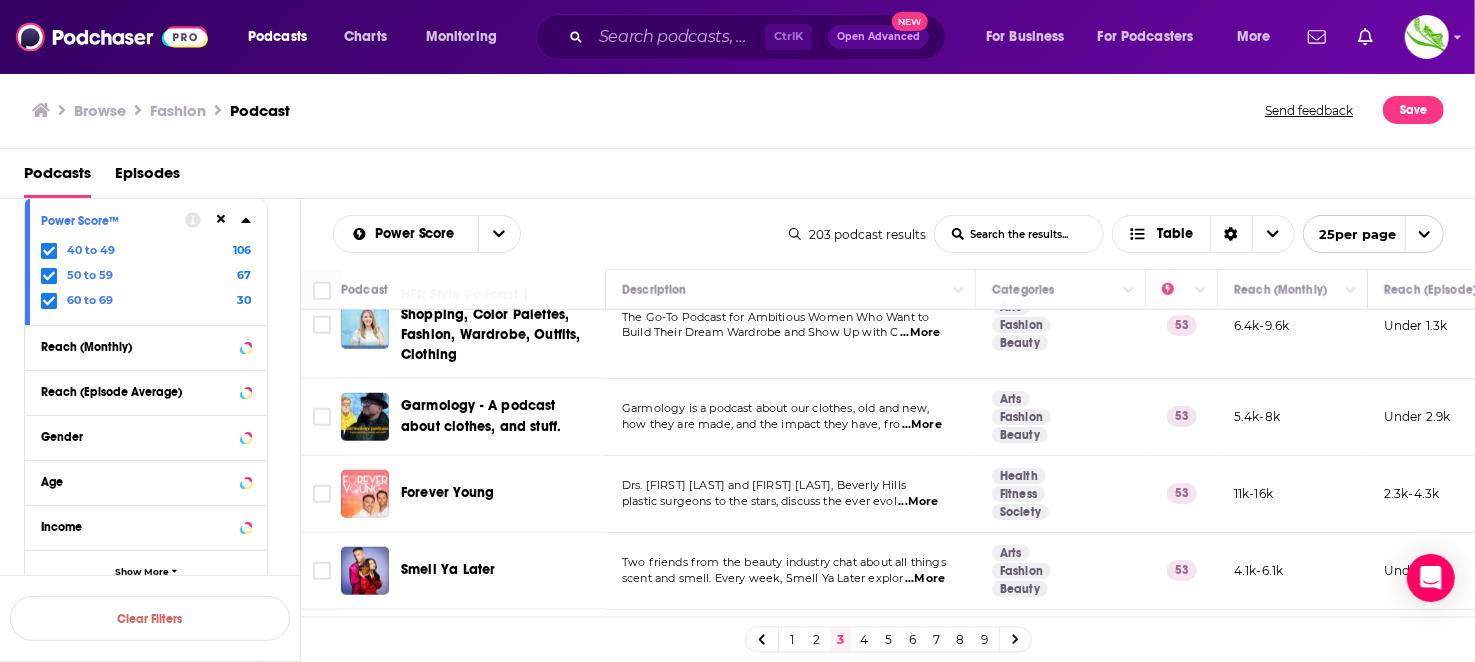 scroll, scrollTop: 1099, scrollLeft: 0, axis: vertical 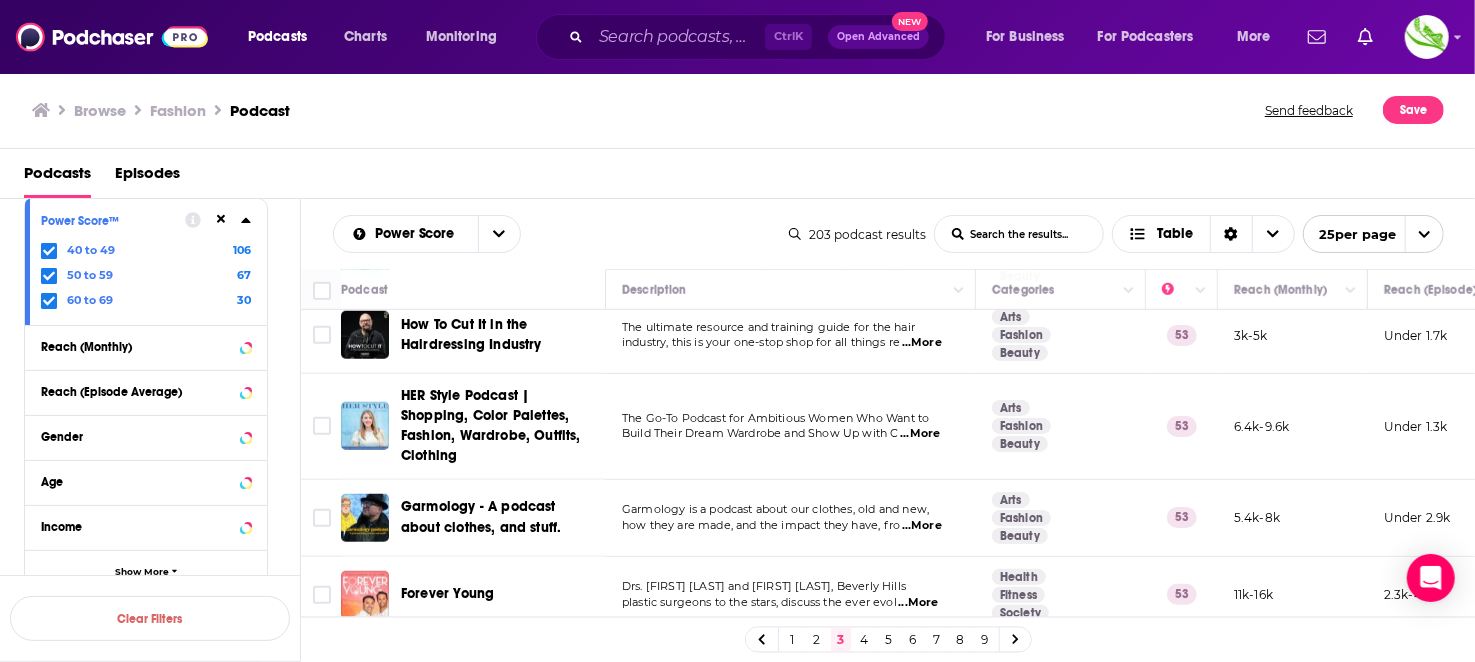 click on "...More" at bounding box center [922, 526] 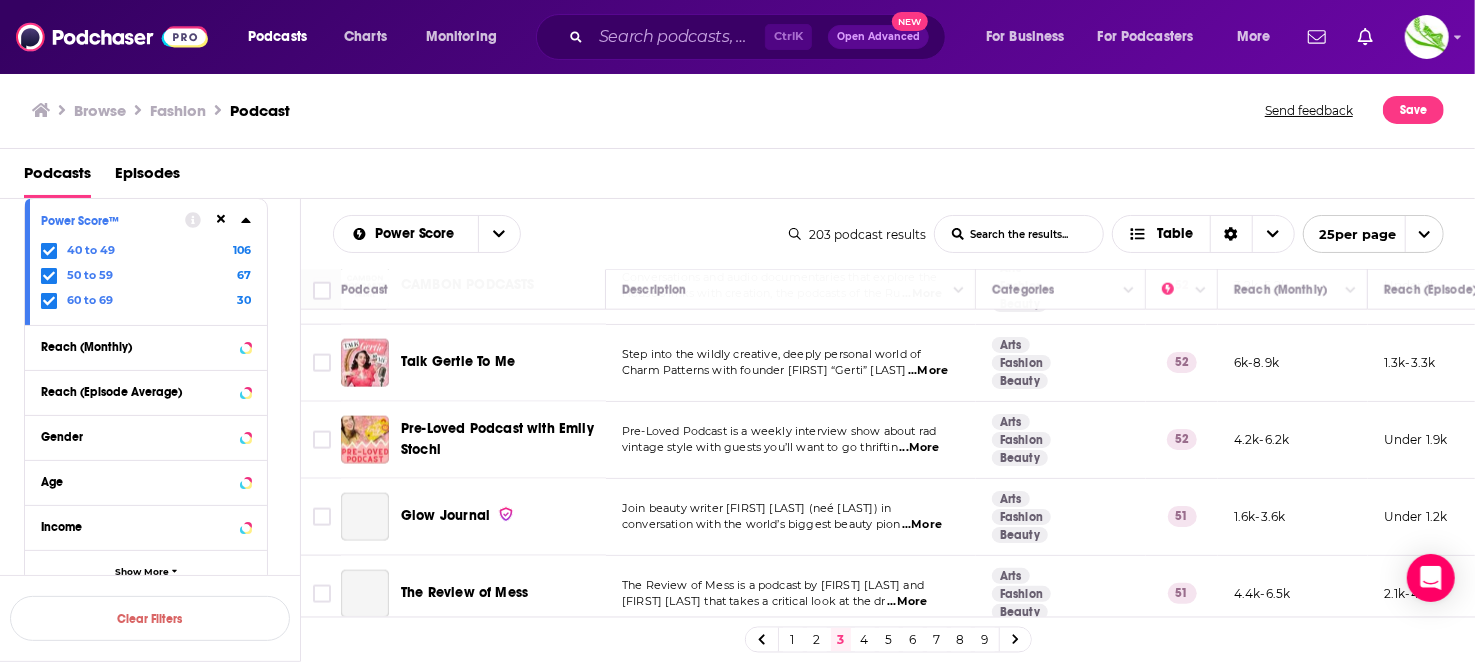 scroll, scrollTop: 1657, scrollLeft: 0, axis: vertical 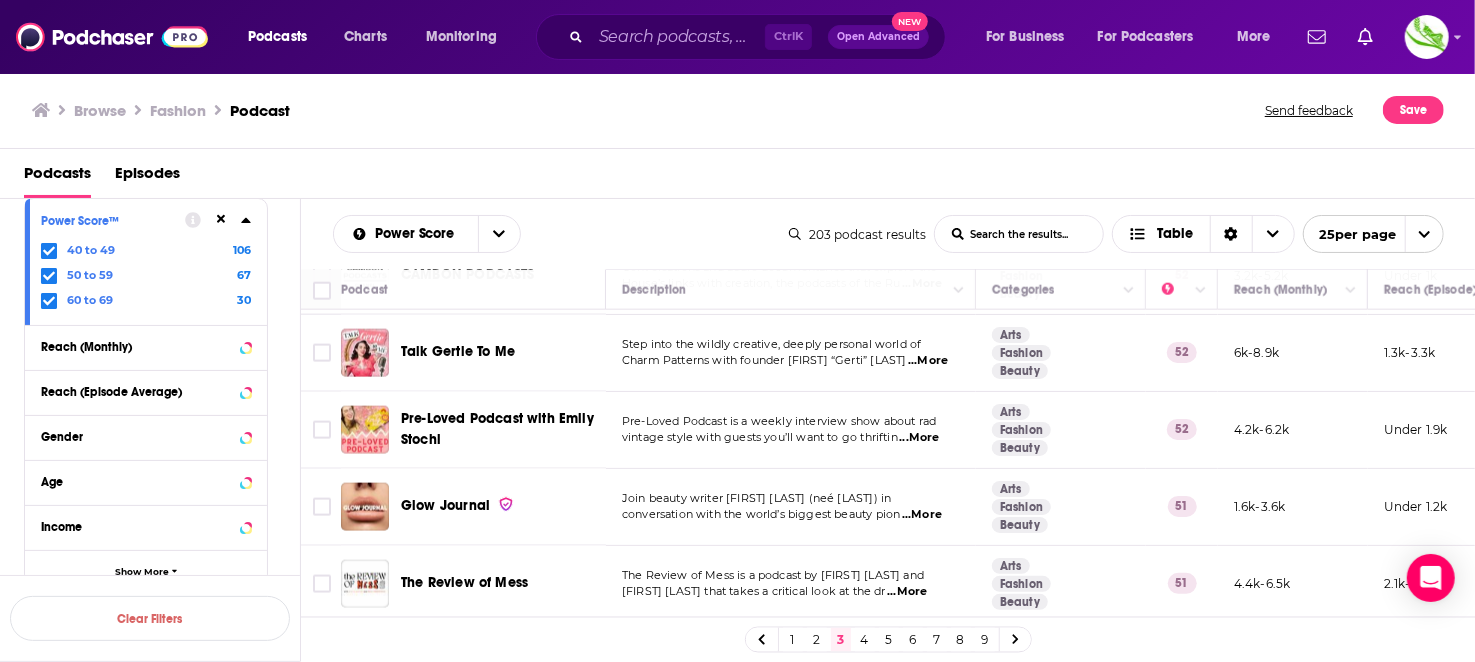 click on "4" at bounding box center [865, 640] 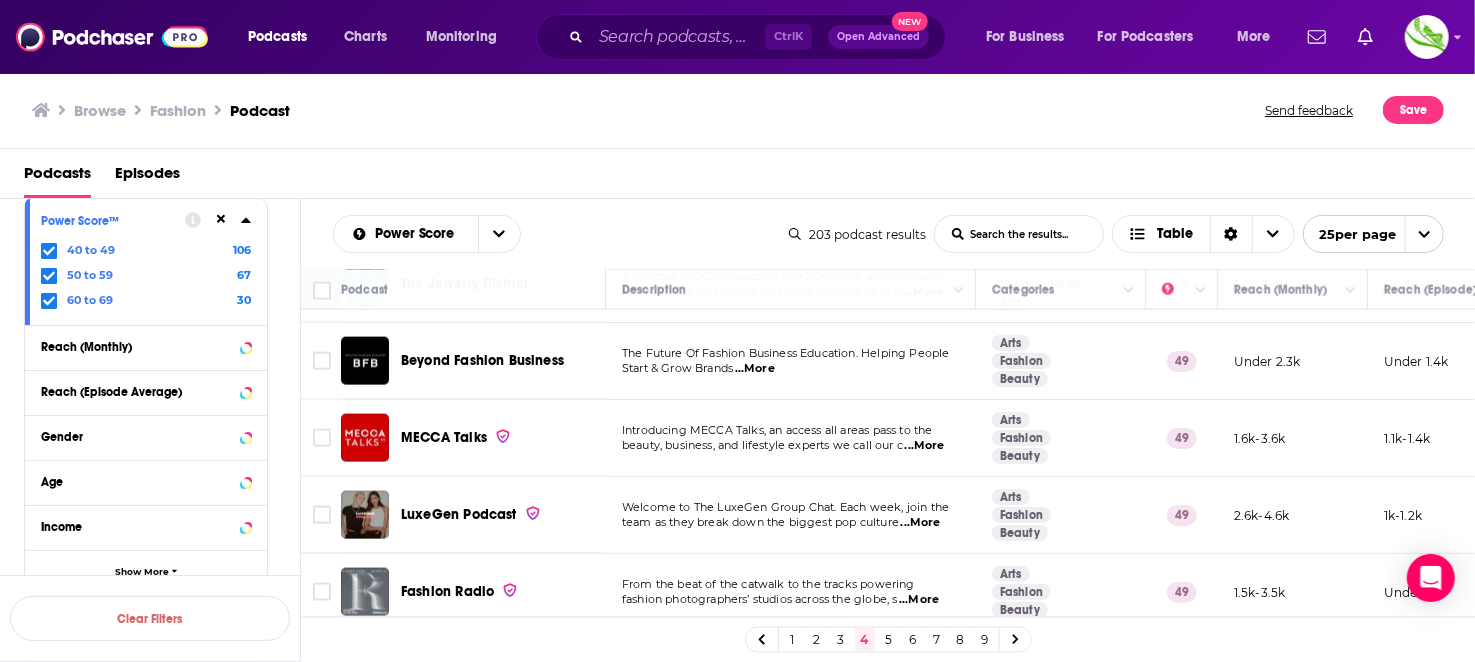 scroll, scrollTop: 1629, scrollLeft: 0, axis: vertical 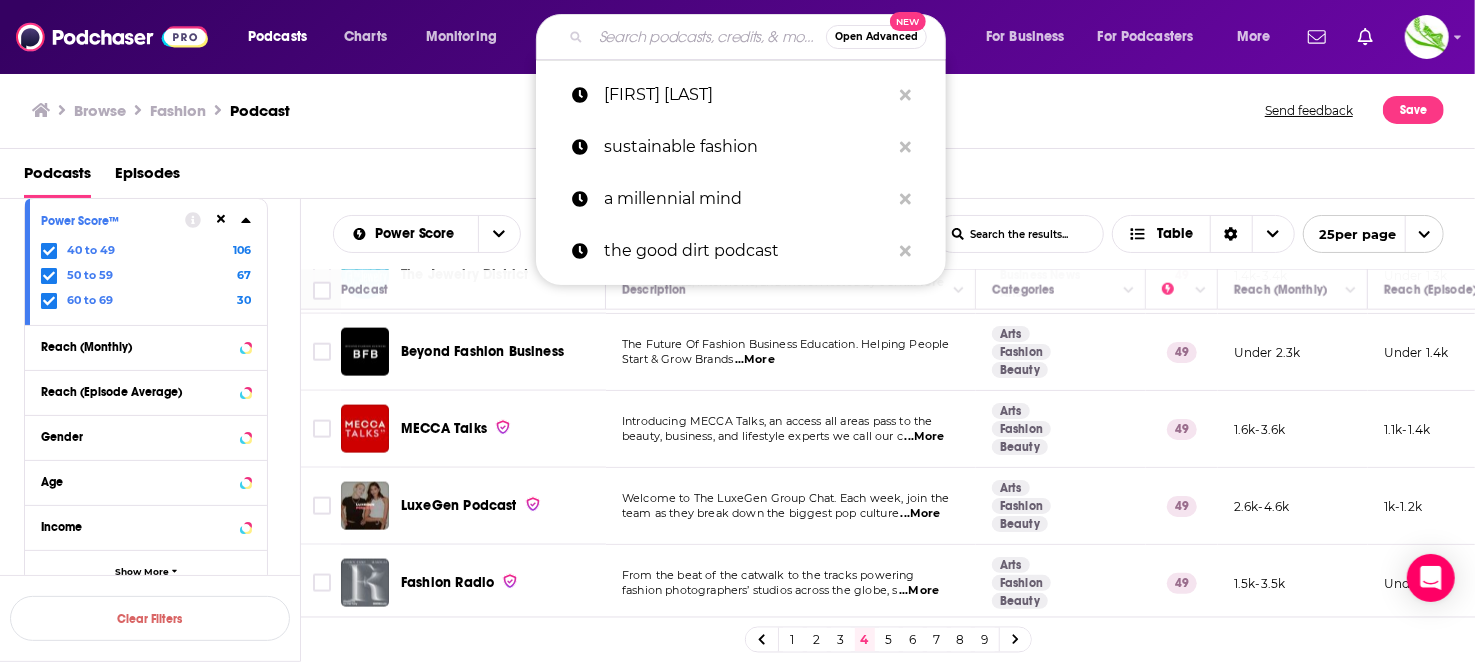 click at bounding box center [708, 37] 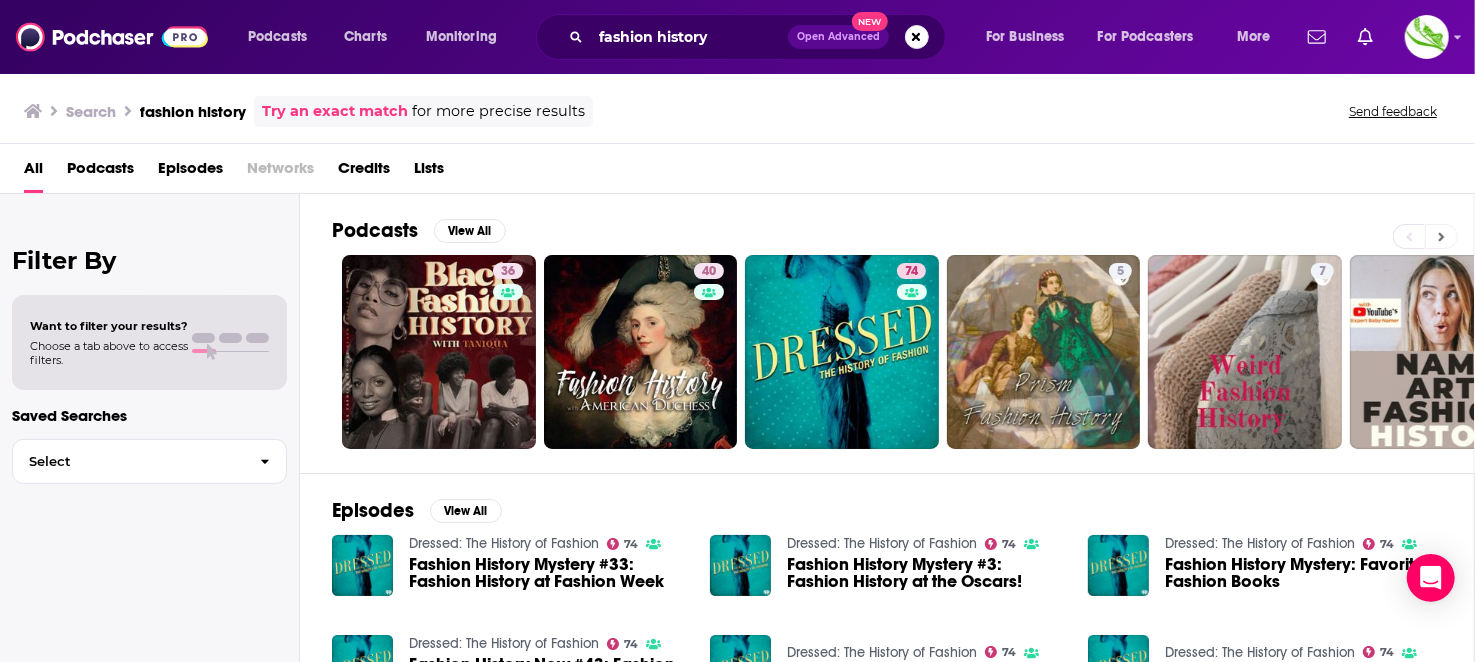 click 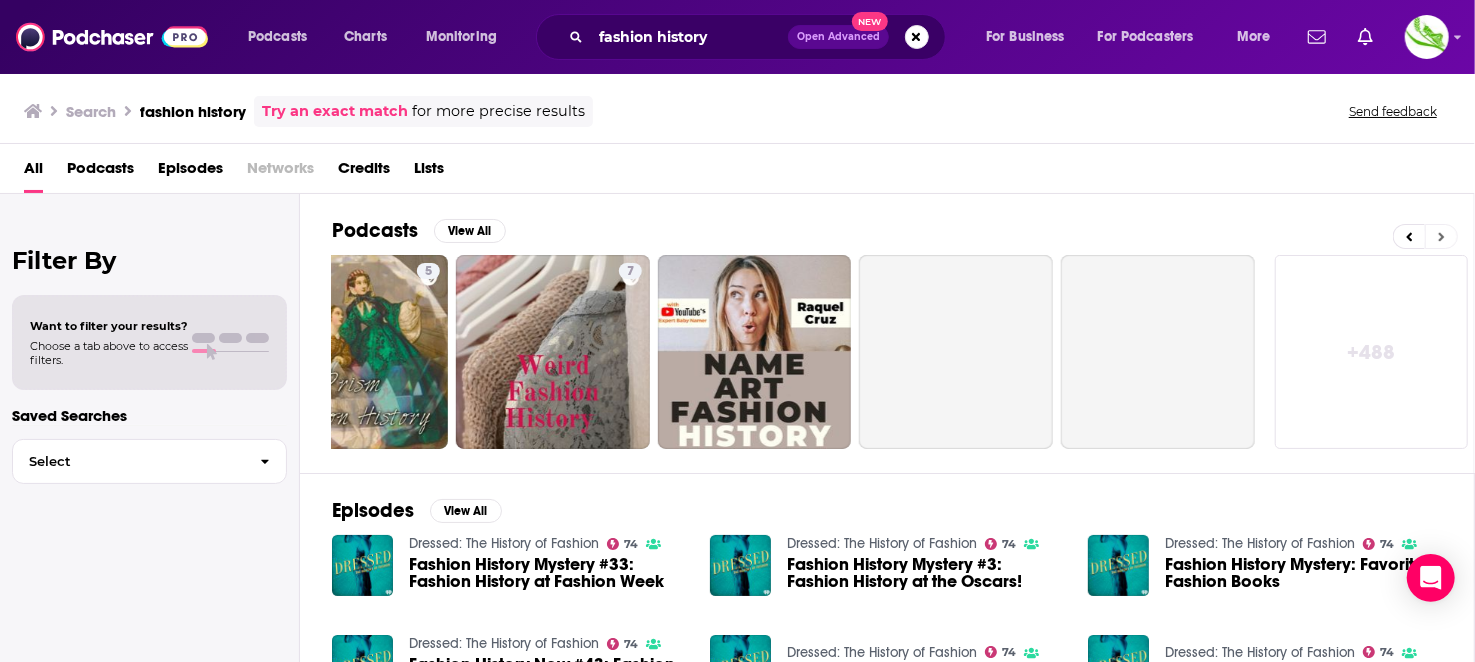 scroll, scrollTop: 0, scrollLeft: 693, axis: horizontal 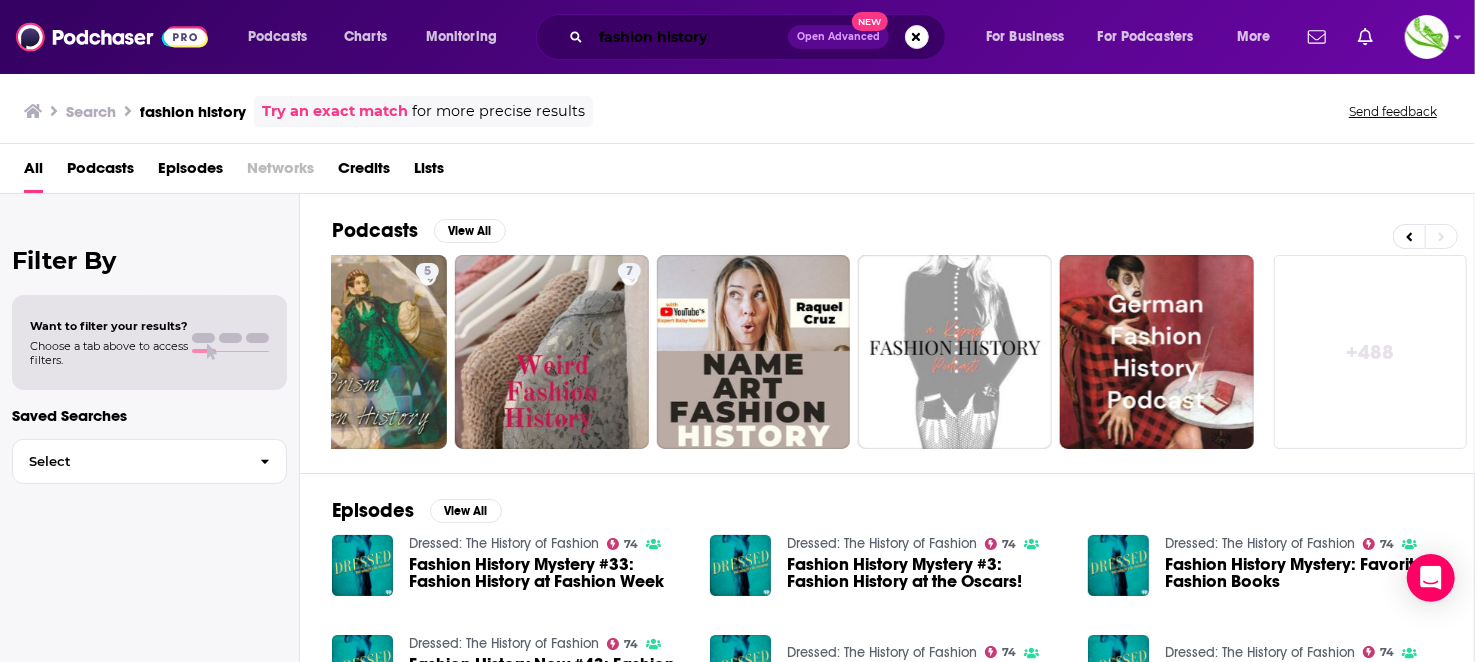click on "fashion history" at bounding box center [689, 37] 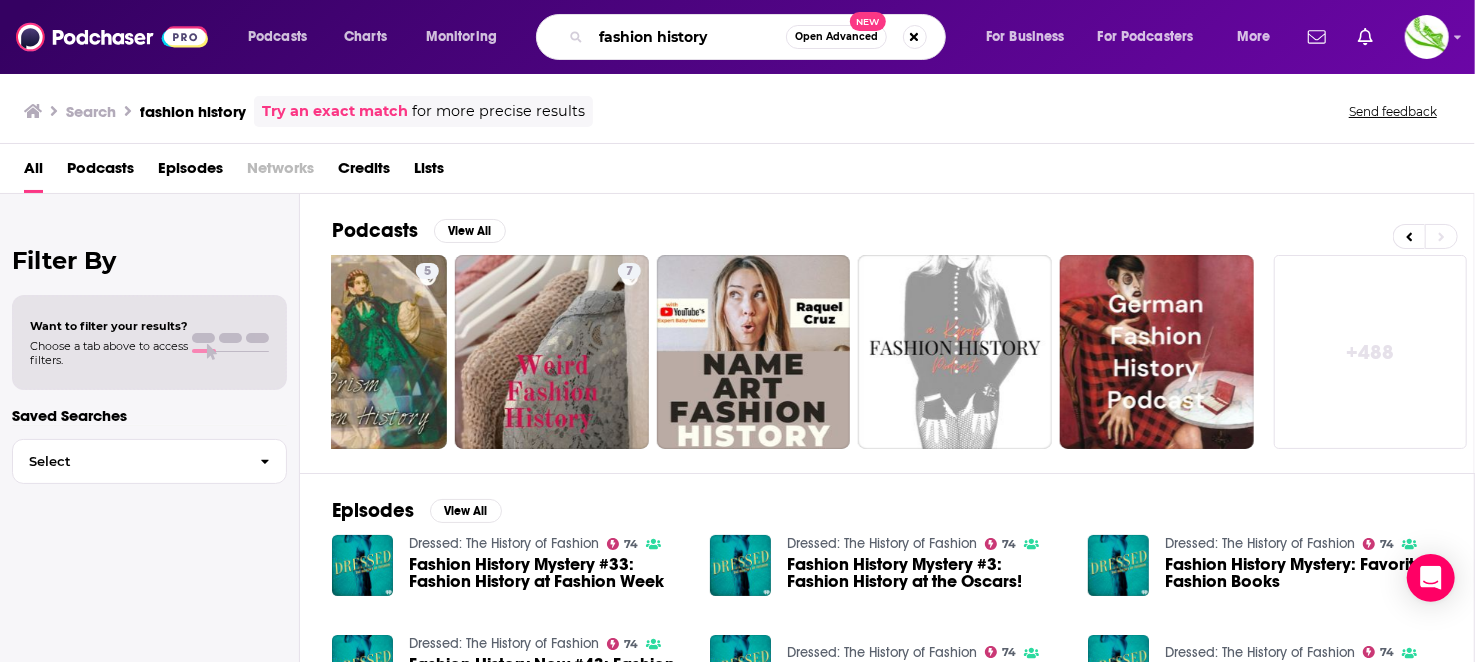 click on "fashion history" at bounding box center (688, 37) 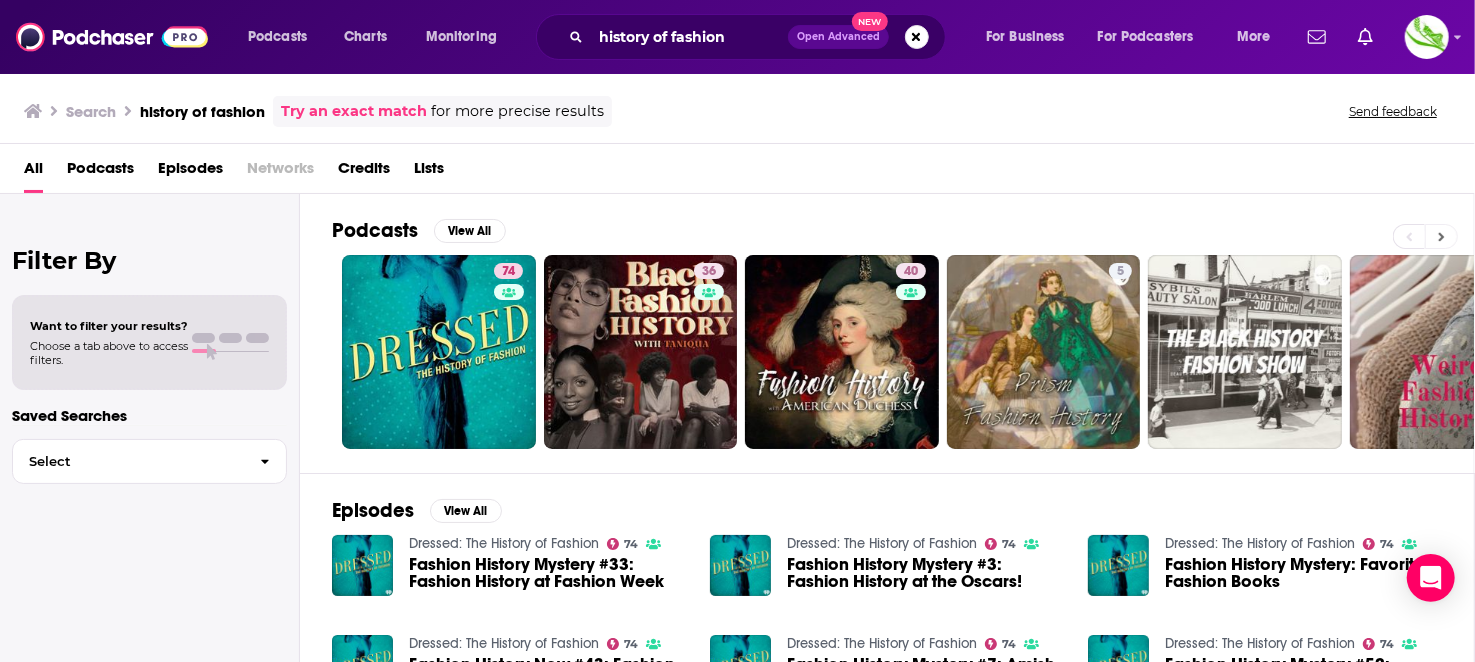 click at bounding box center (1441, 236) 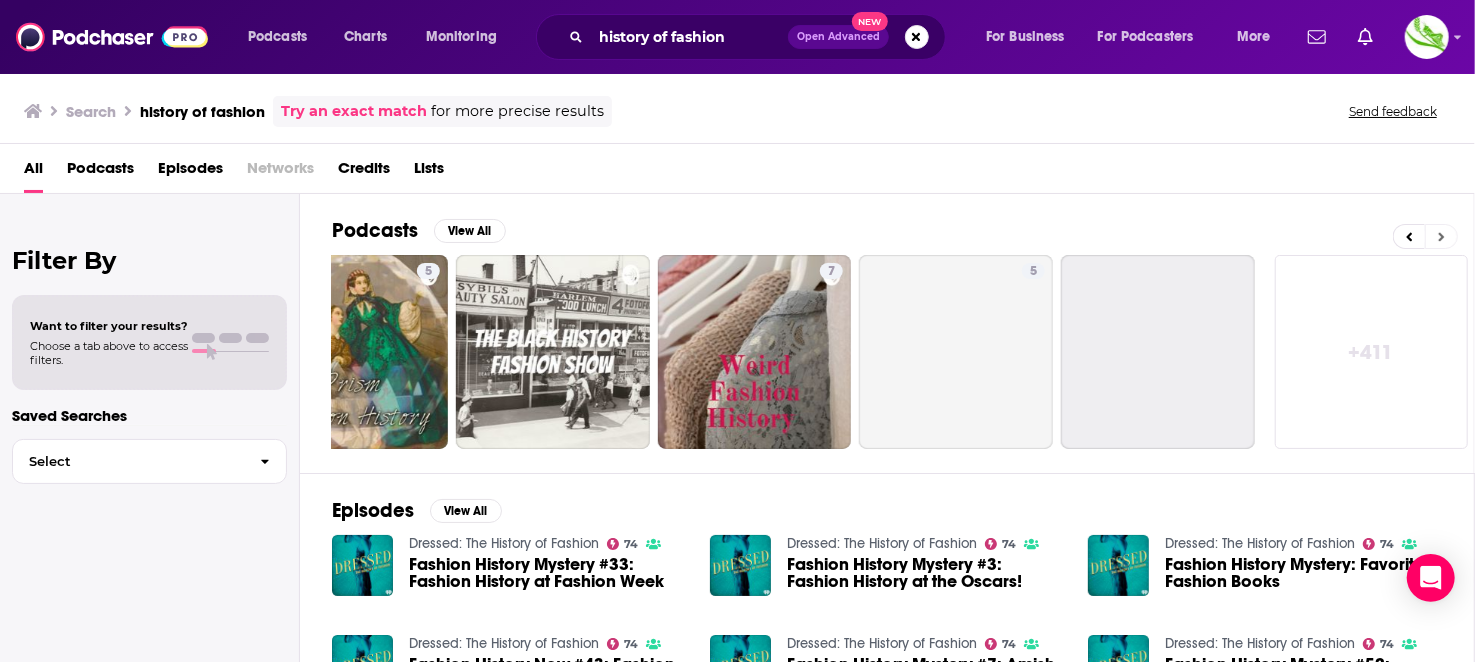 scroll, scrollTop: 0, scrollLeft: 693, axis: horizontal 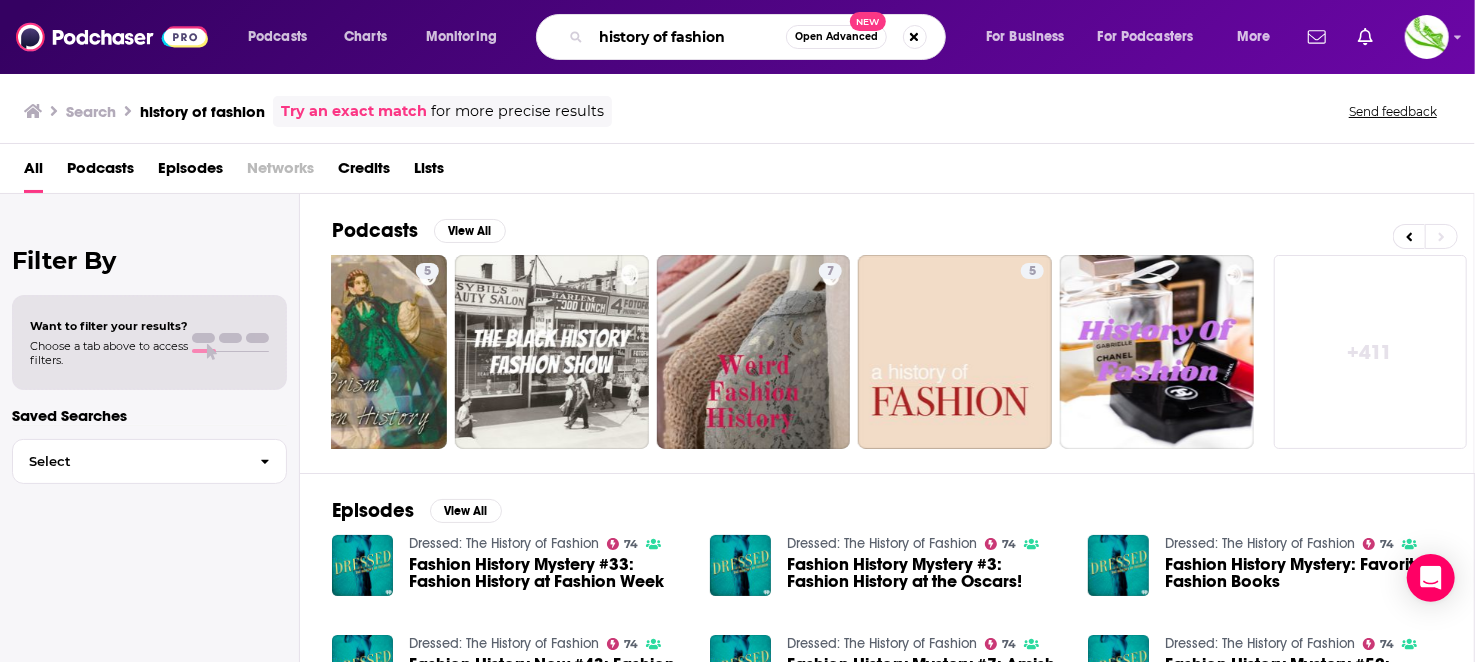 click on "history of fashion" at bounding box center [688, 37] 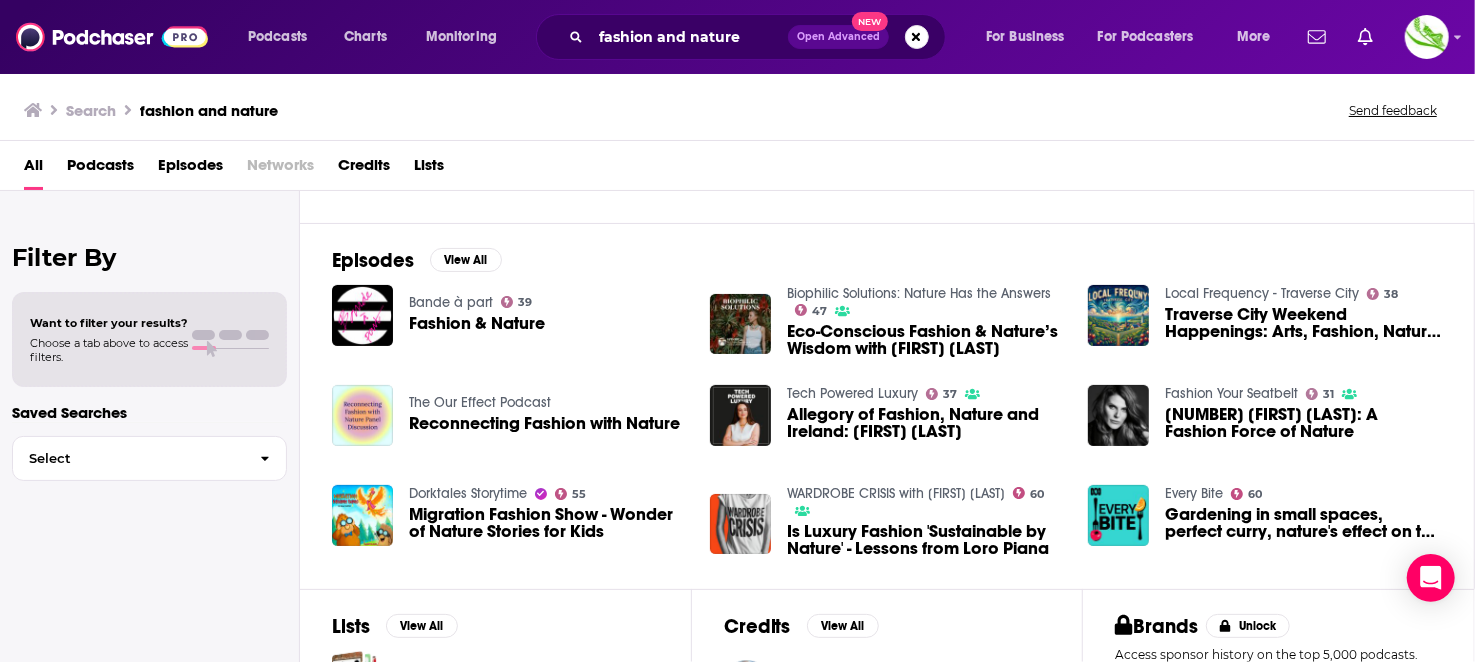 scroll, scrollTop: 199, scrollLeft: 0, axis: vertical 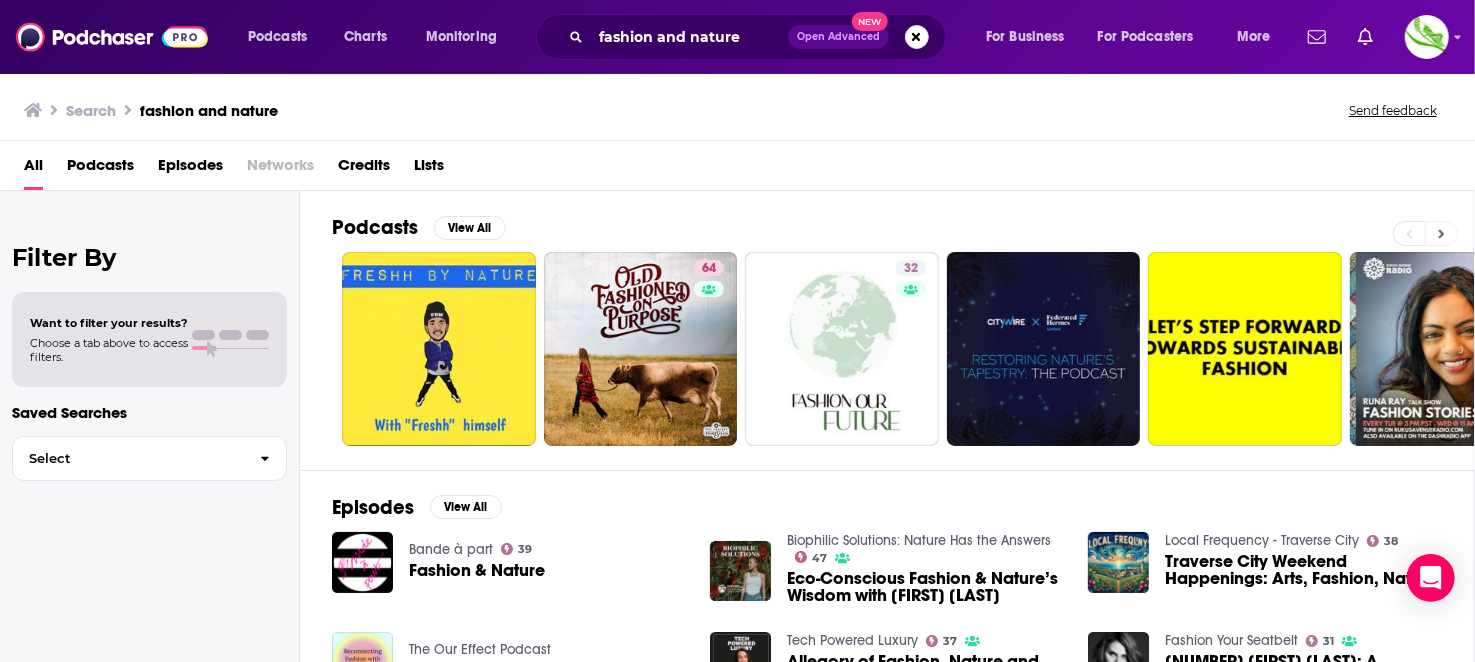 click at bounding box center [1441, 233] 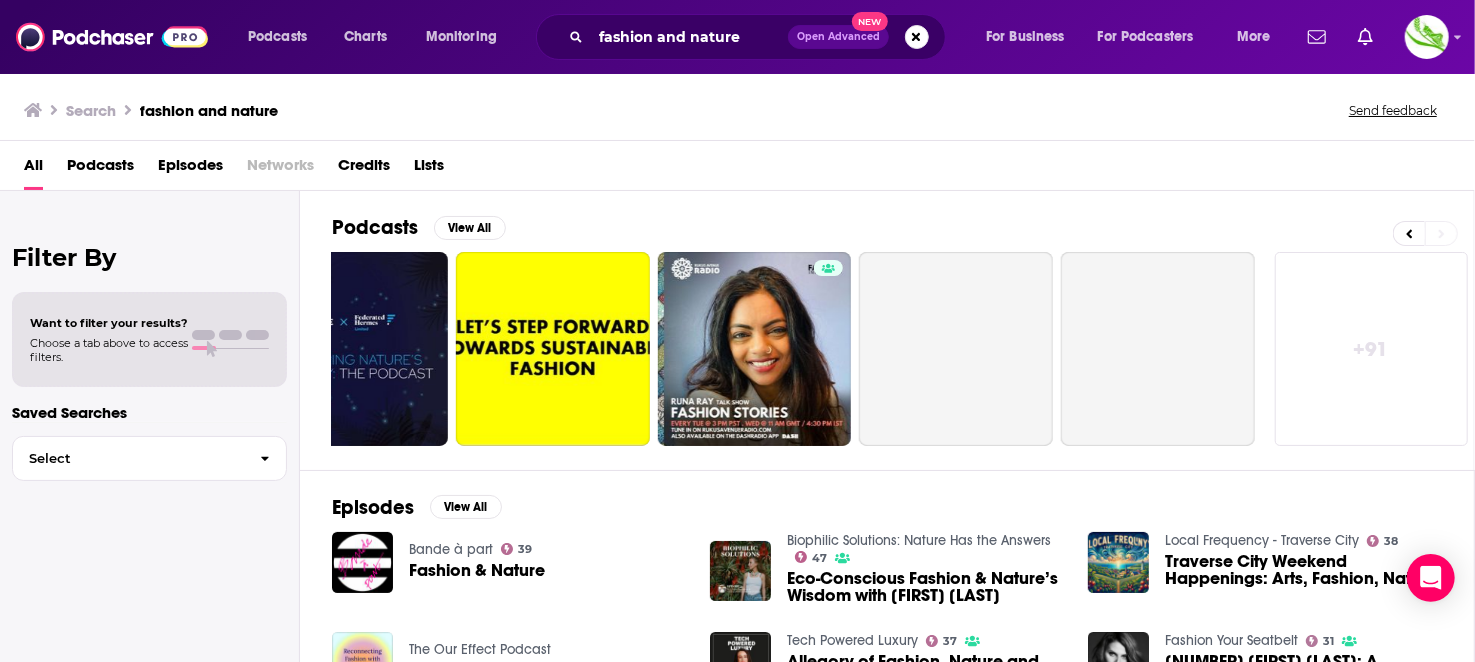 scroll, scrollTop: 0, scrollLeft: 693, axis: horizontal 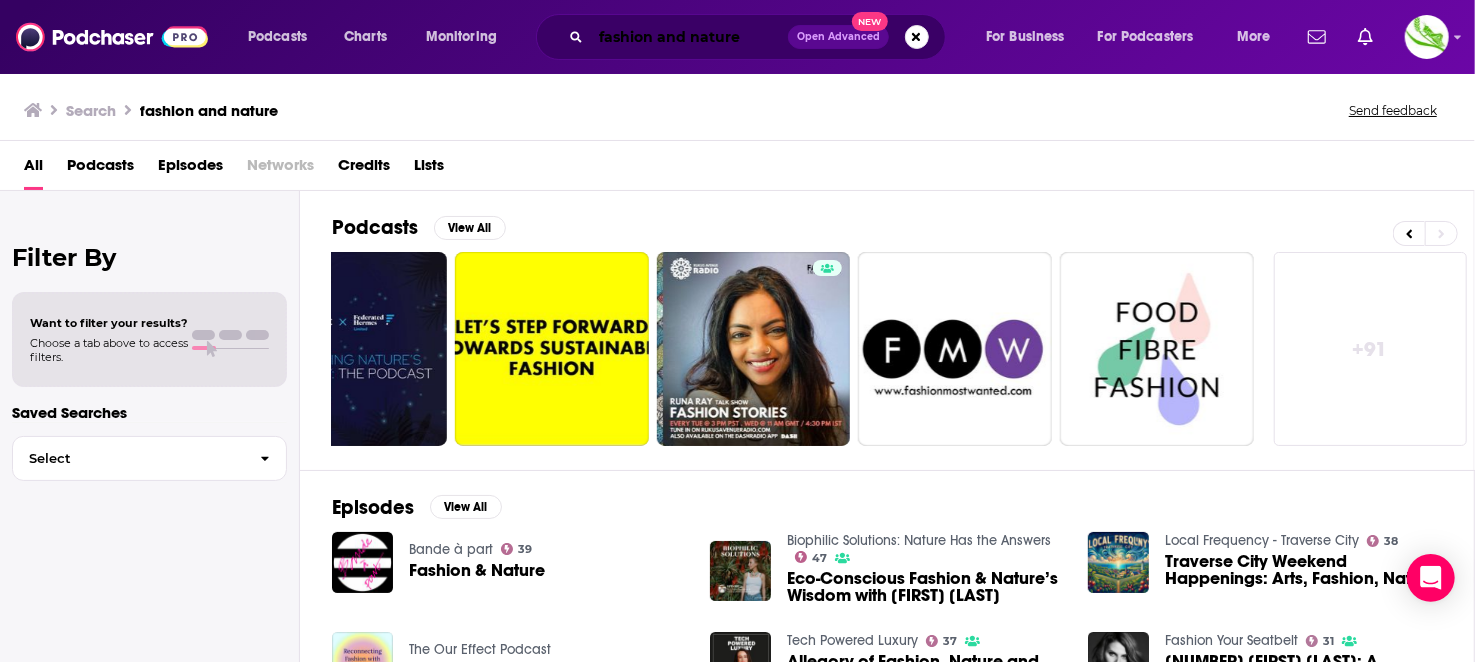 click on "fashion and nature" at bounding box center (689, 37) 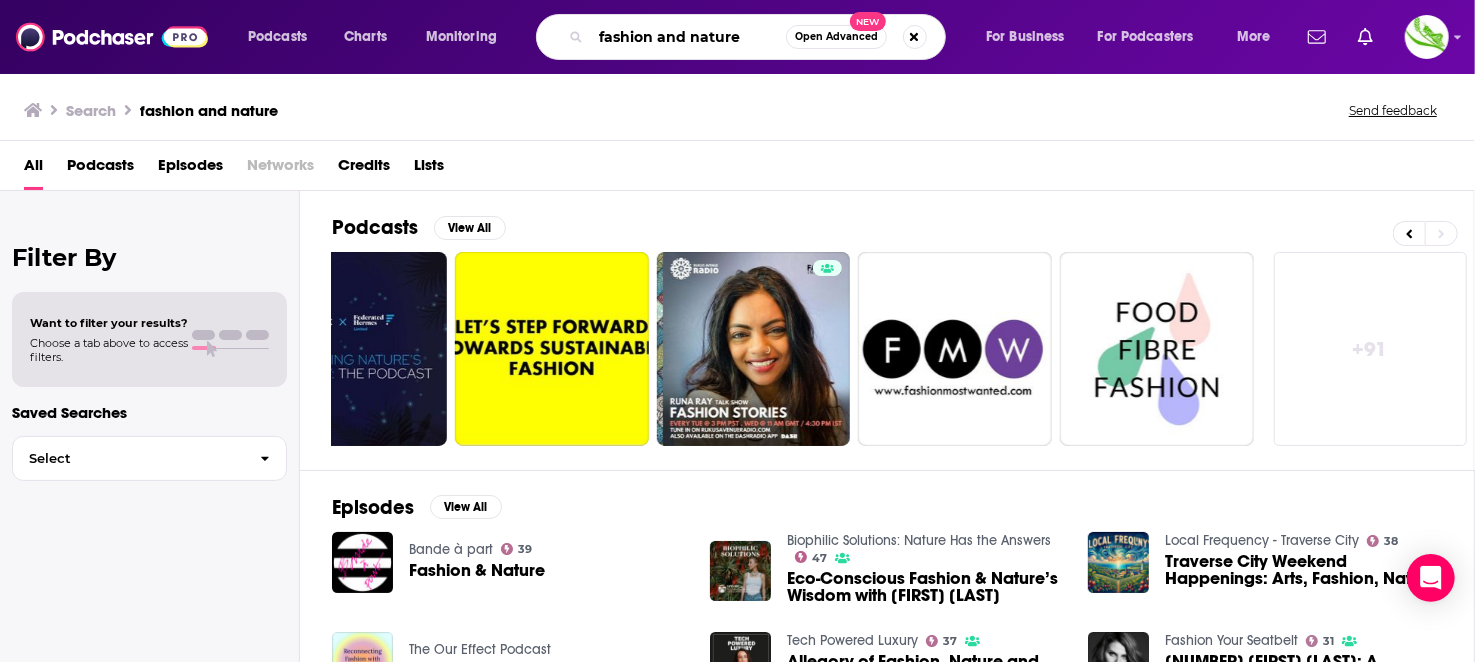 click on "fashion and nature" at bounding box center [688, 37] 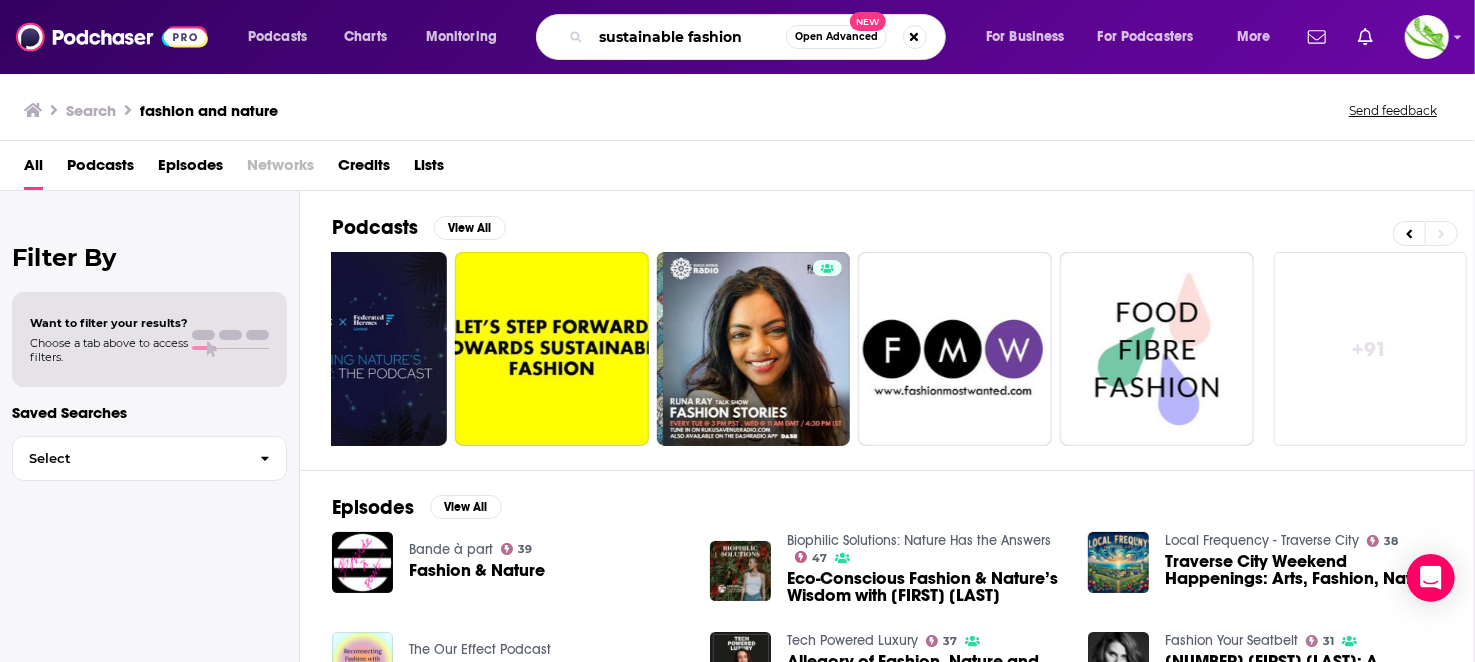 type on "sustainable fashion" 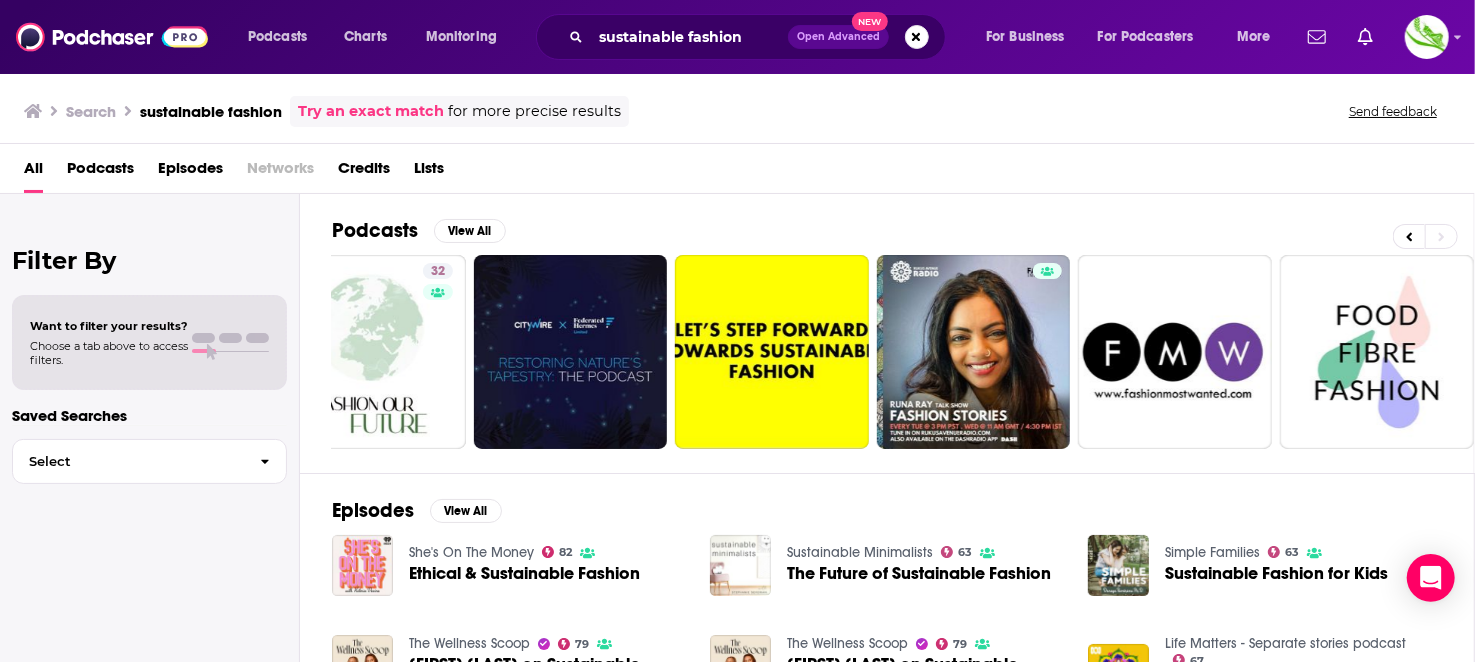 scroll, scrollTop: 0, scrollLeft: 471, axis: horizontal 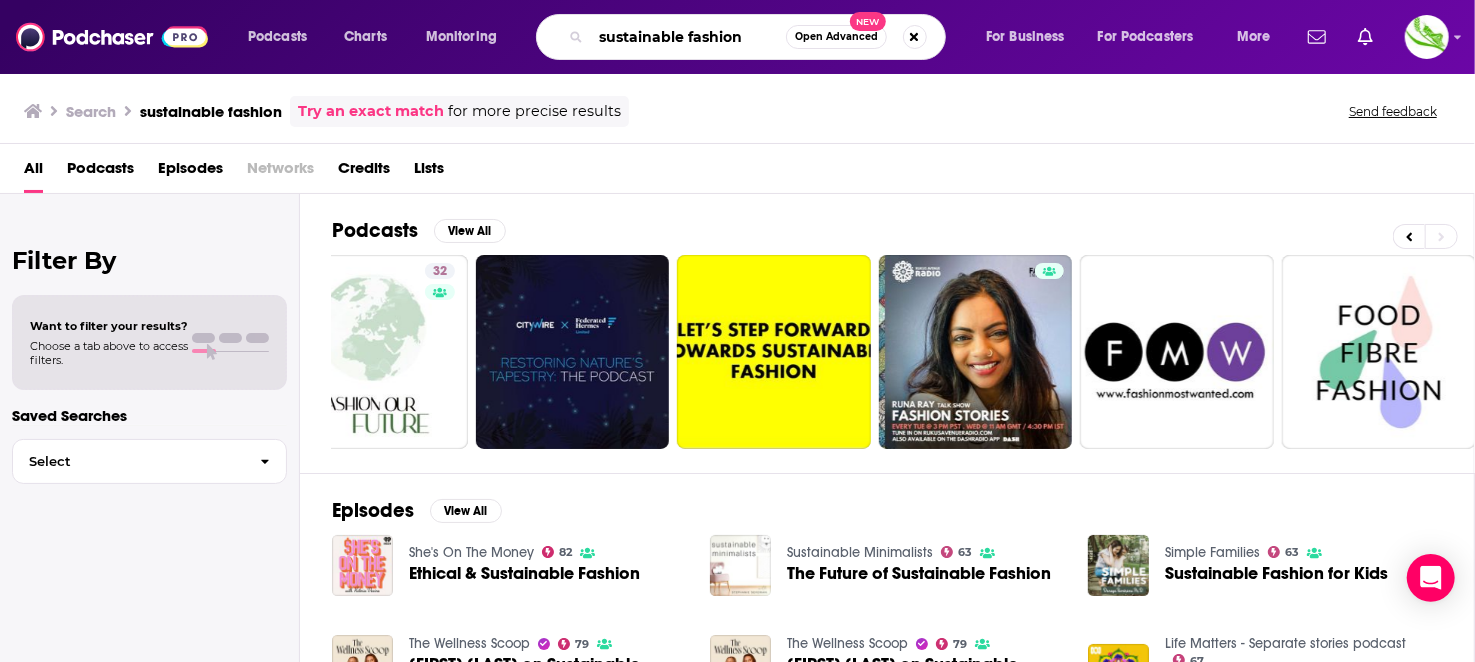 click on "sustainable fashion" at bounding box center [688, 37] 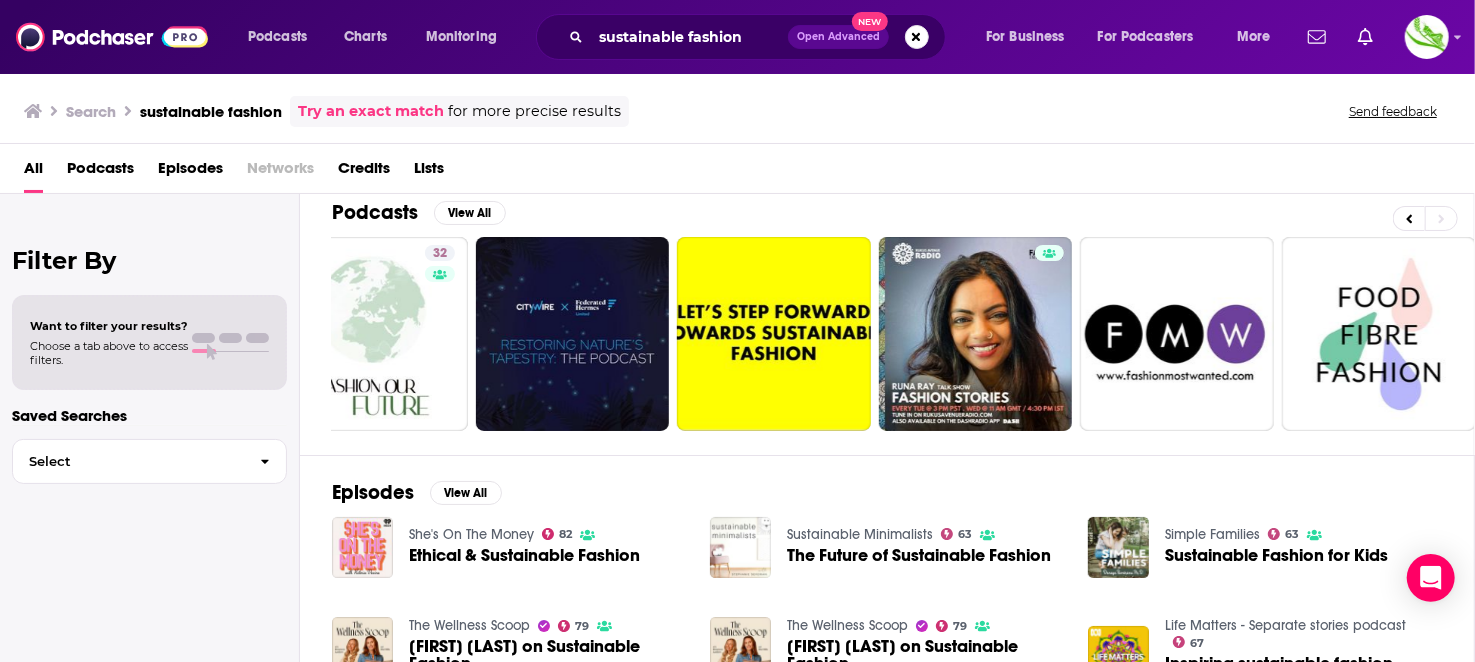 scroll, scrollTop: 0, scrollLeft: 0, axis: both 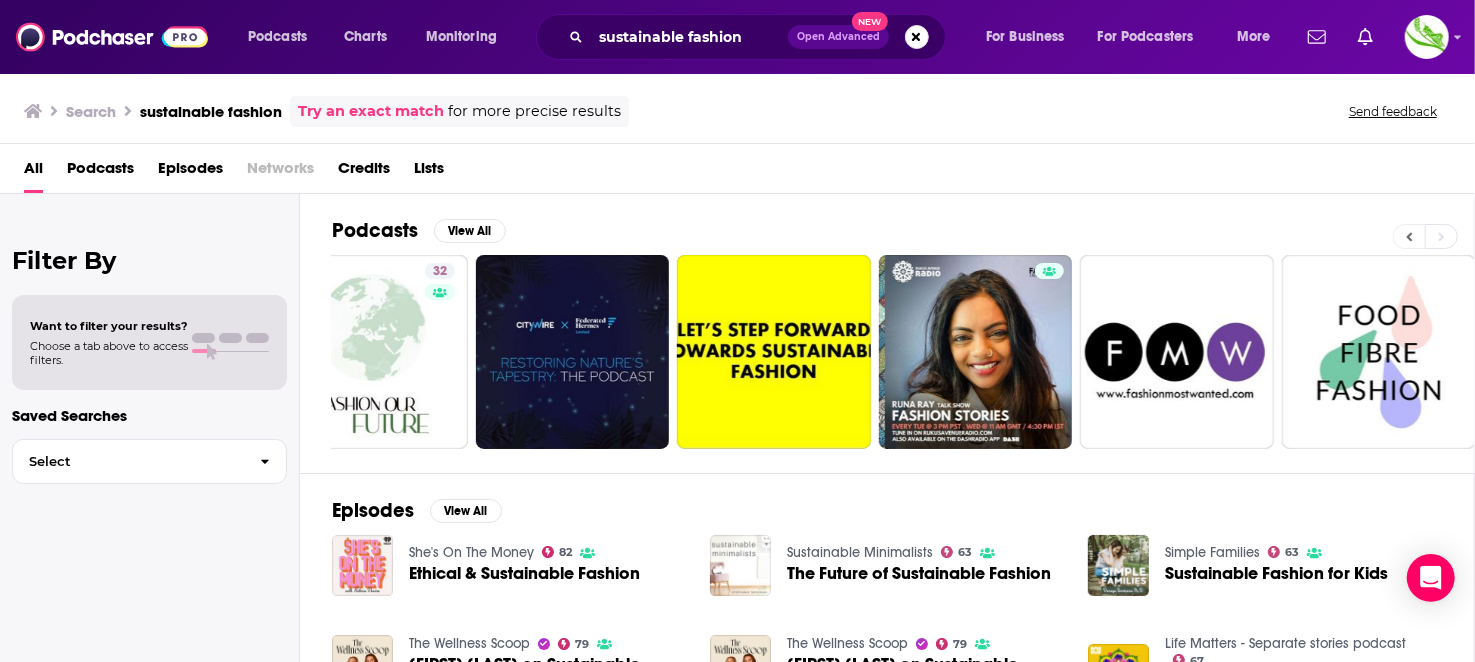 click 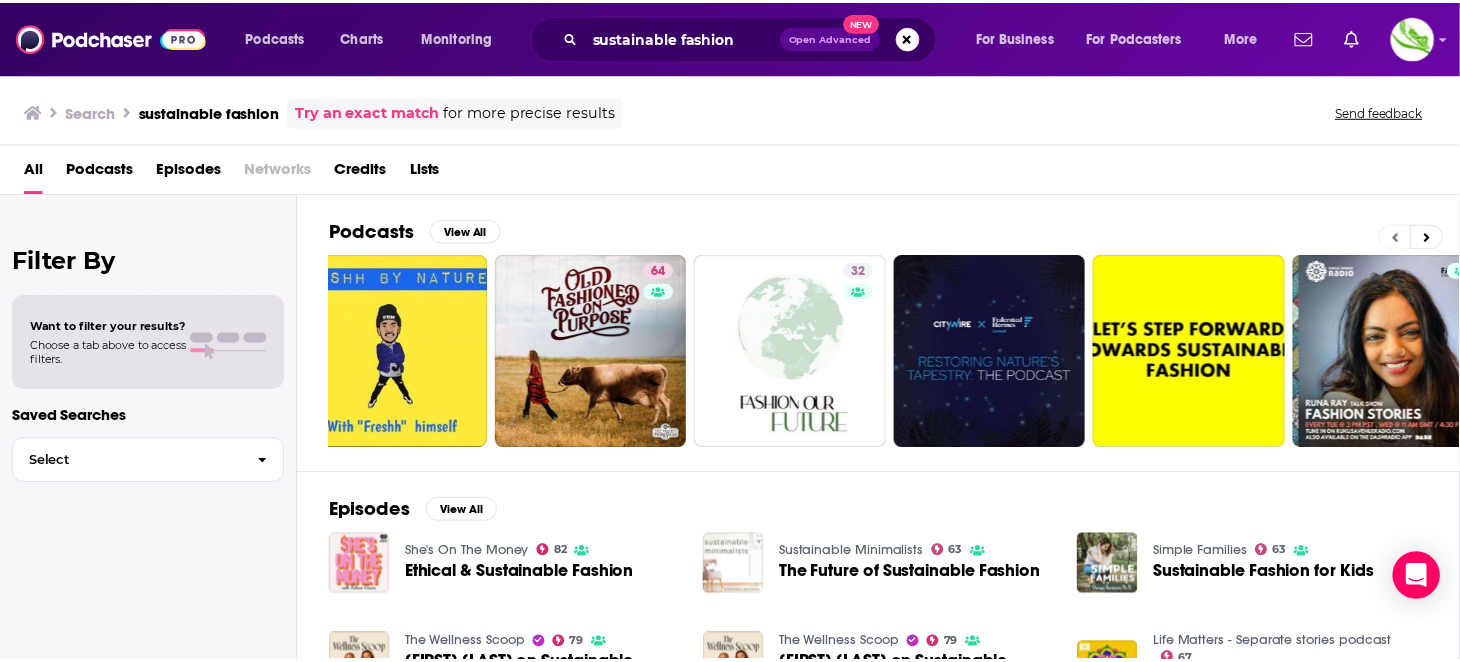 scroll, scrollTop: 0, scrollLeft: 0, axis: both 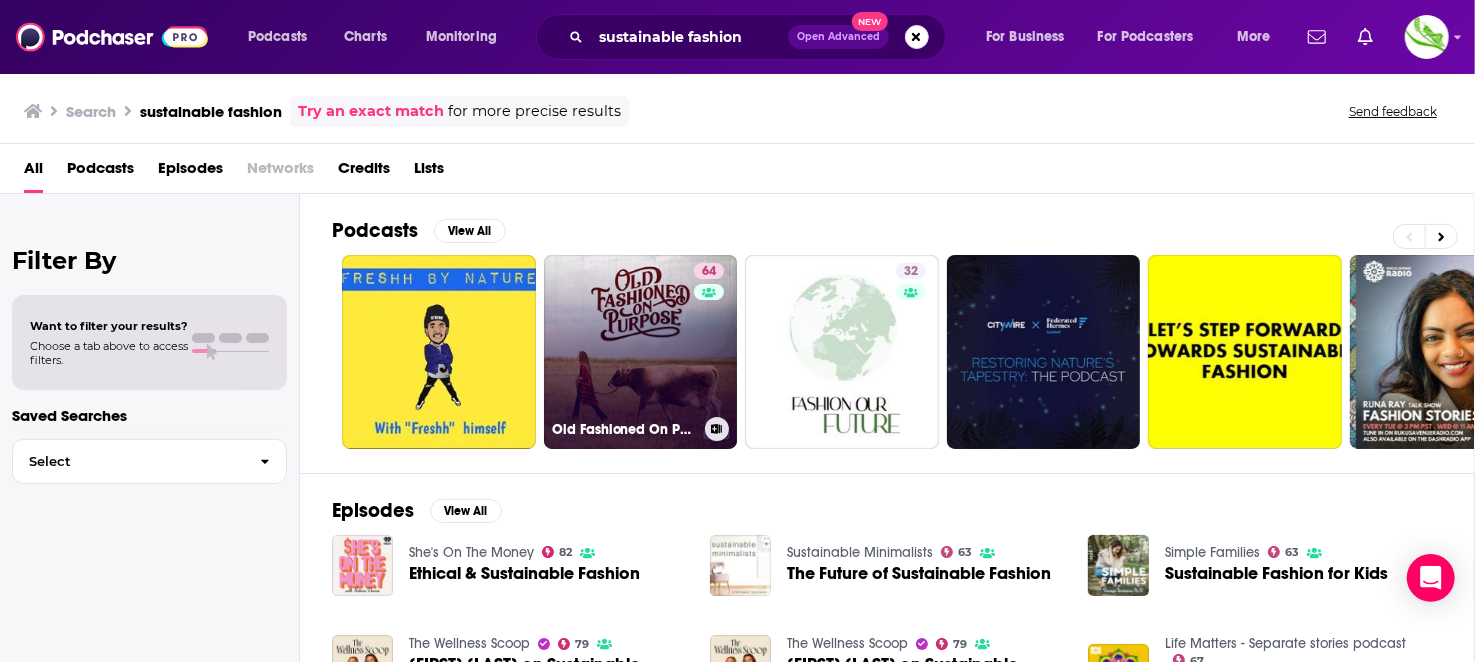 click on "64 Old Fashioned On Purpose" at bounding box center [641, 352] 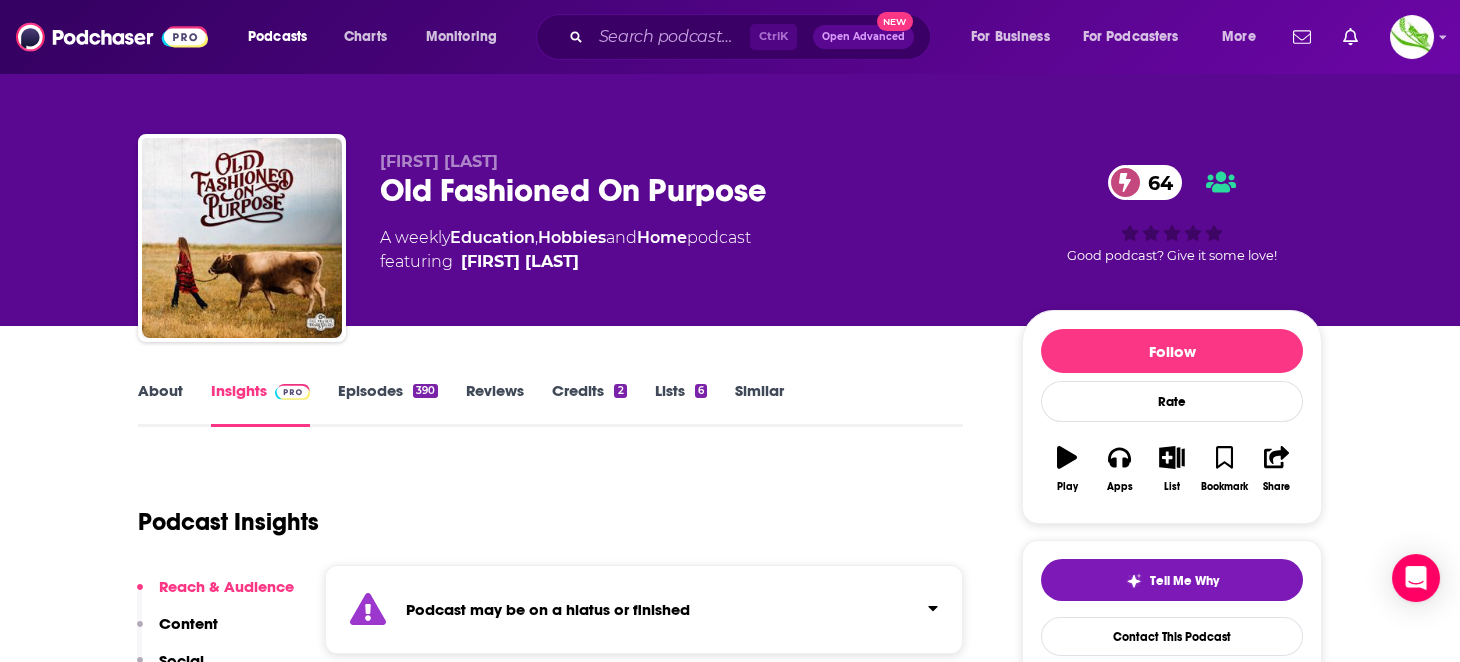 click on "About" at bounding box center (160, 404) 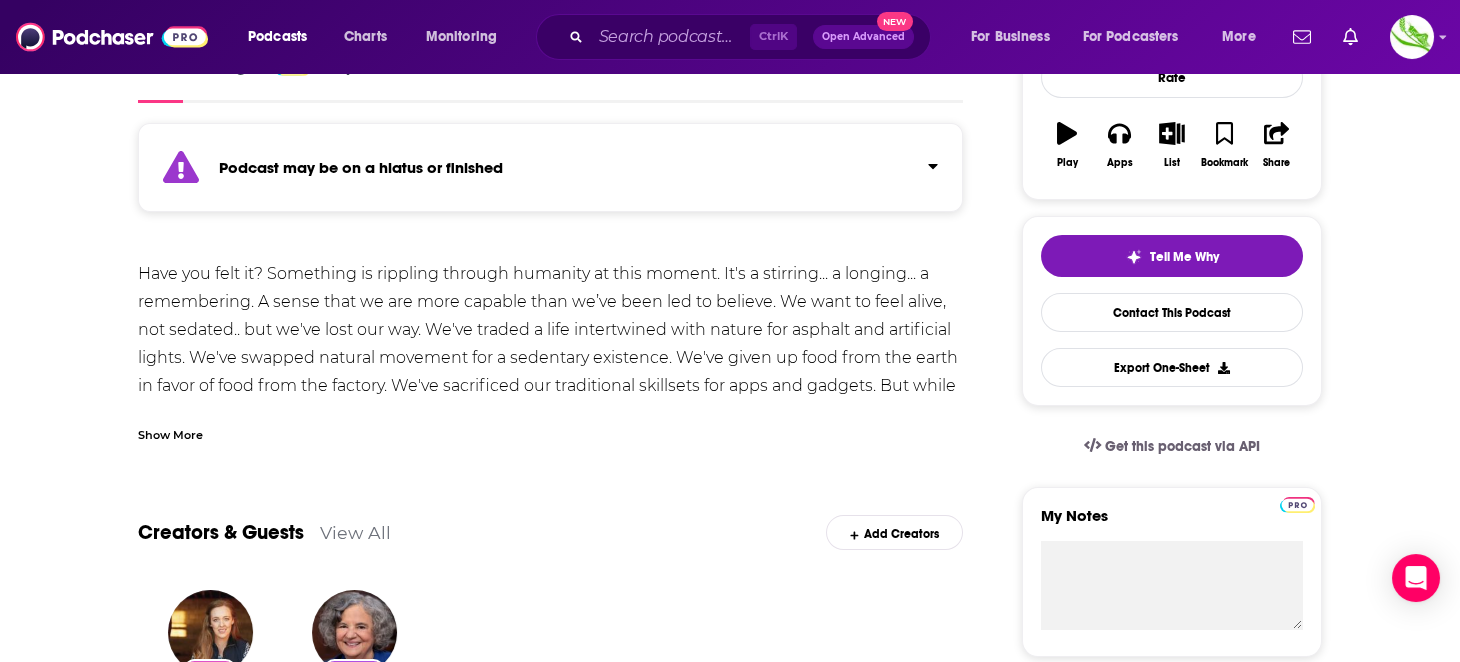 scroll, scrollTop: 499, scrollLeft: 0, axis: vertical 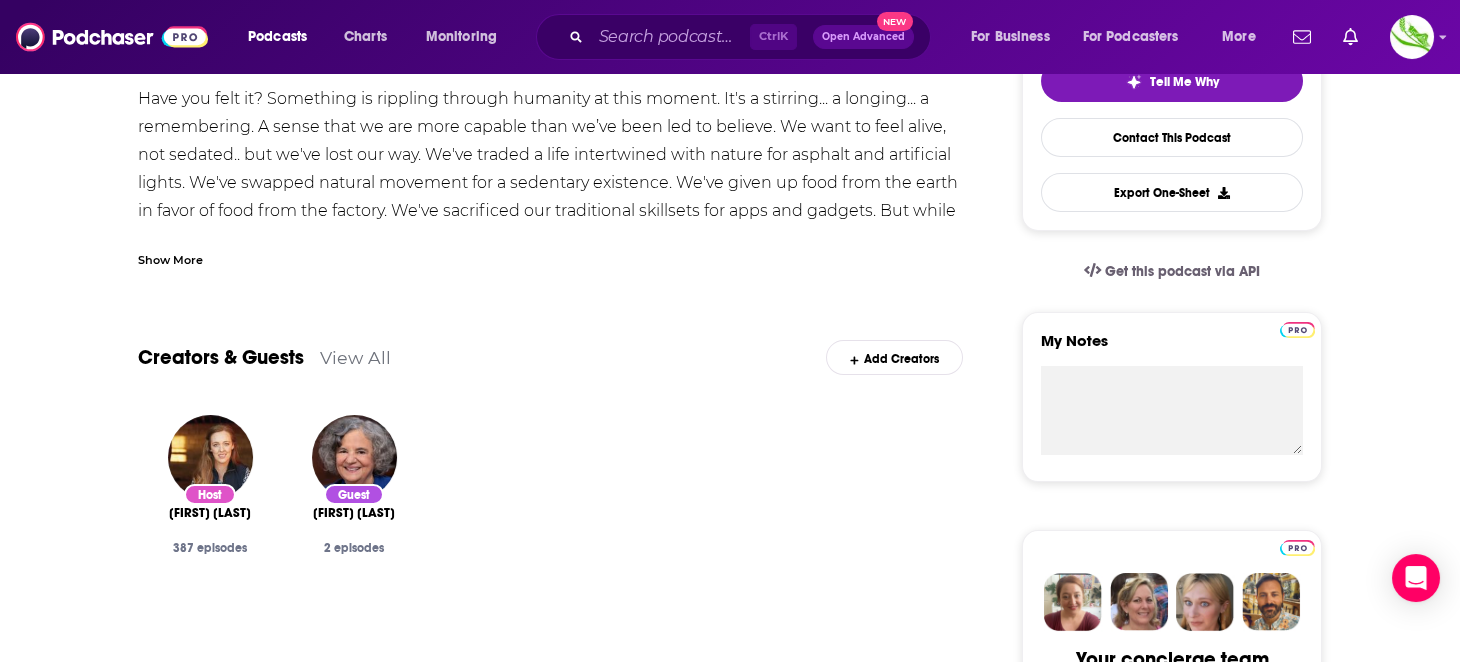 click on "Show More" at bounding box center (170, 258) 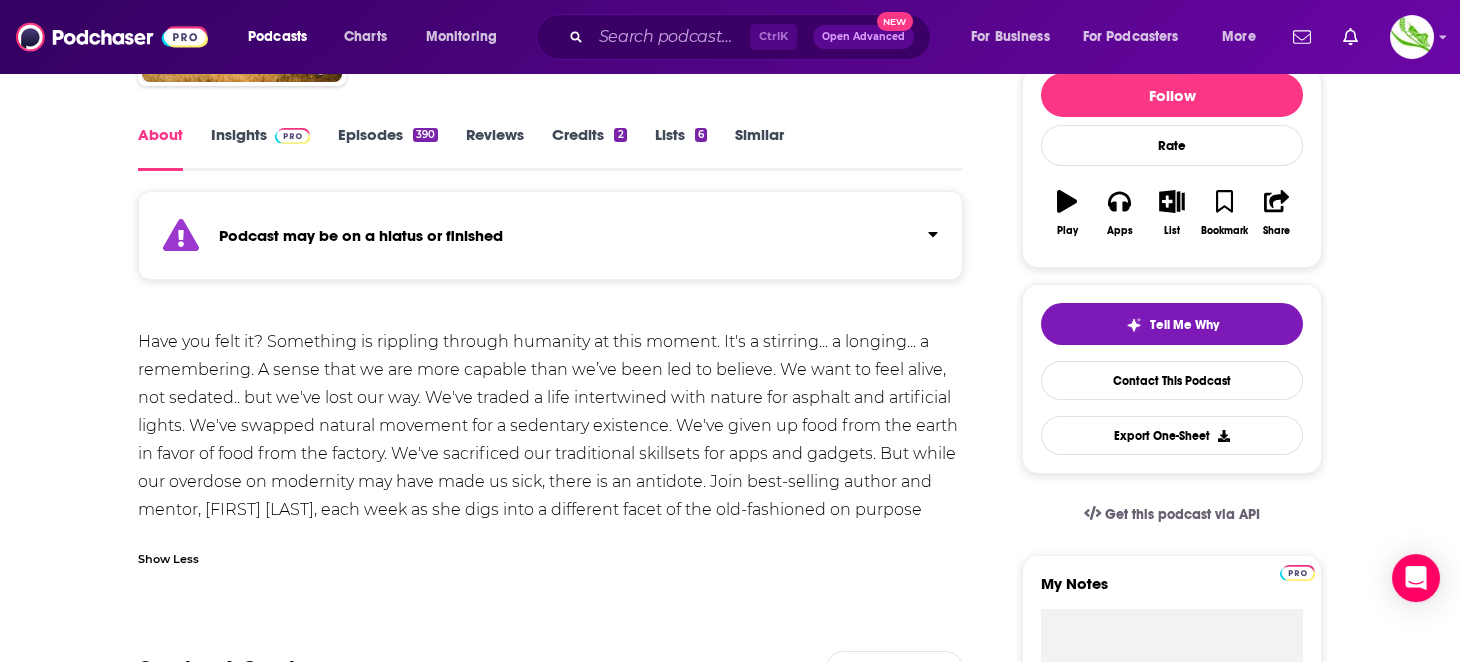 scroll, scrollTop: 0, scrollLeft: 0, axis: both 